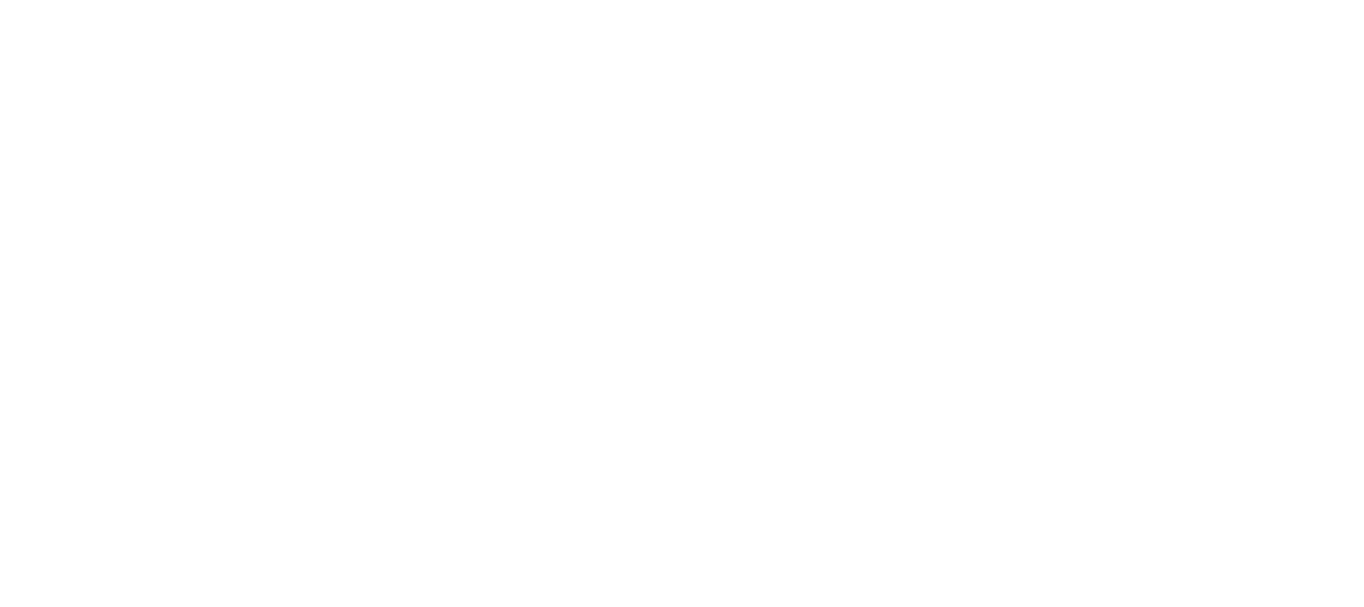 scroll, scrollTop: 0, scrollLeft: 0, axis: both 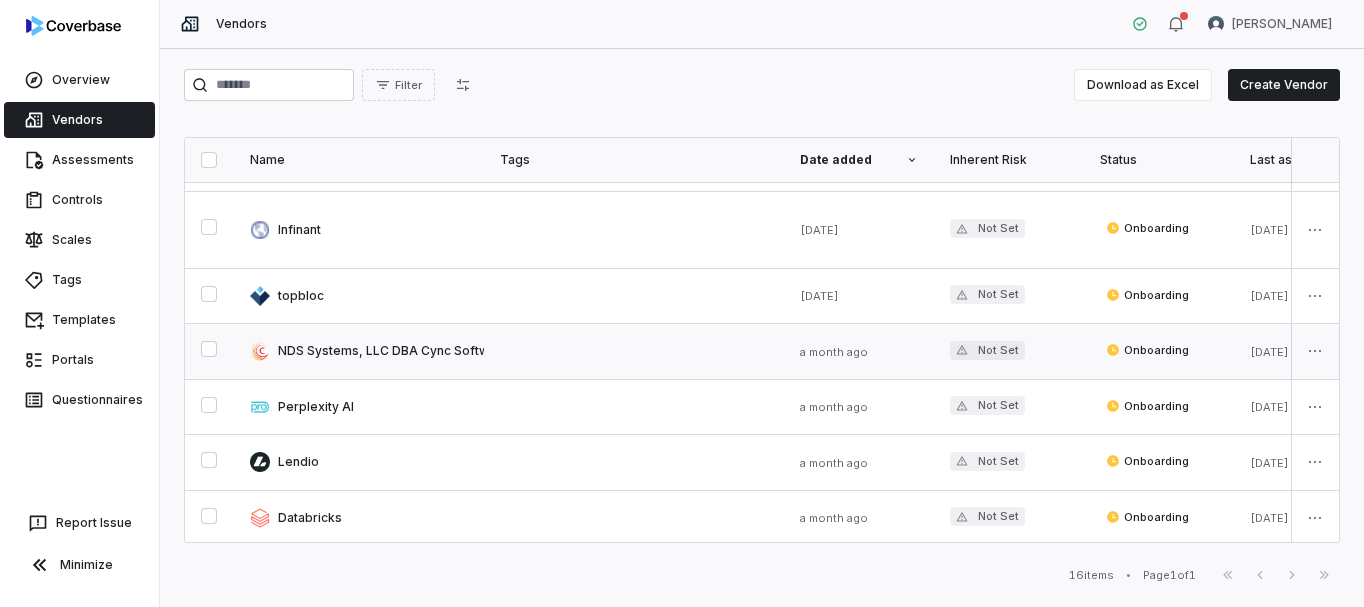 click at bounding box center (359, 351) 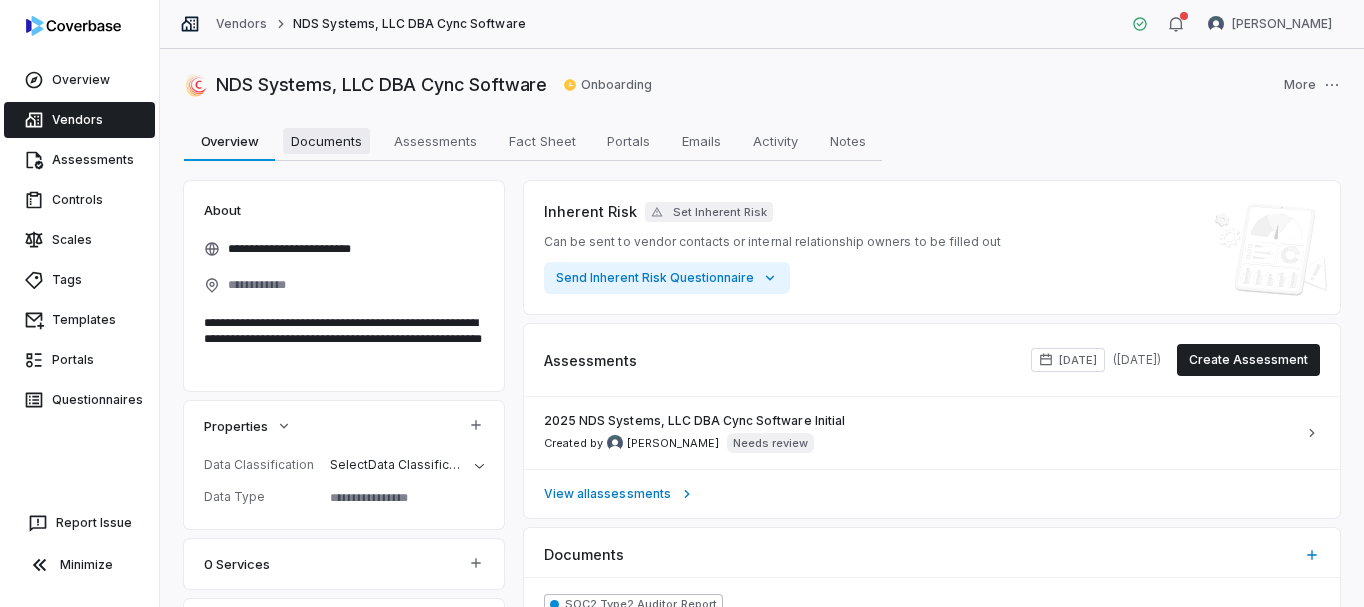 click on "Documents" at bounding box center [326, 141] 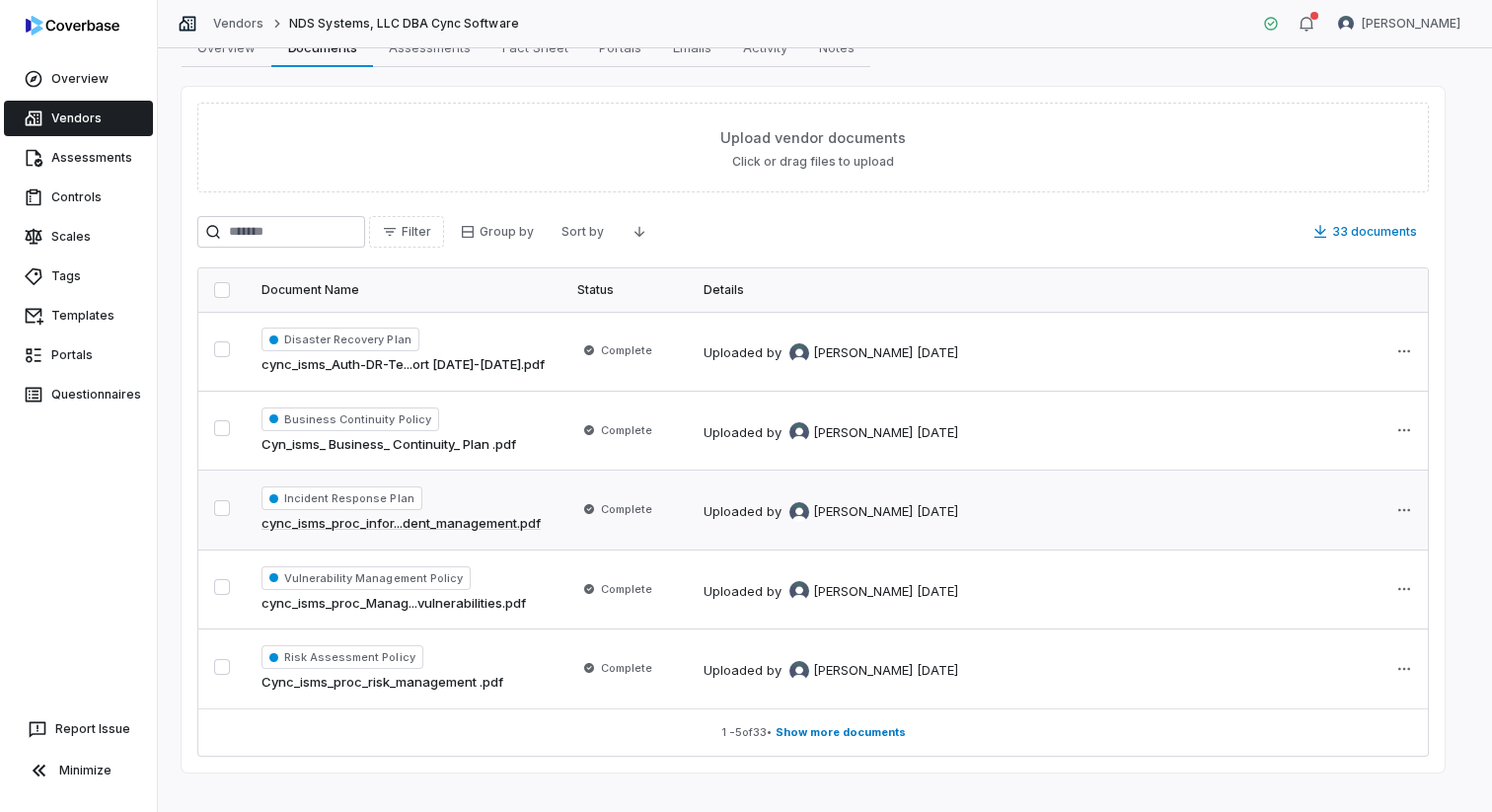 scroll, scrollTop: 114, scrollLeft: 0, axis: vertical 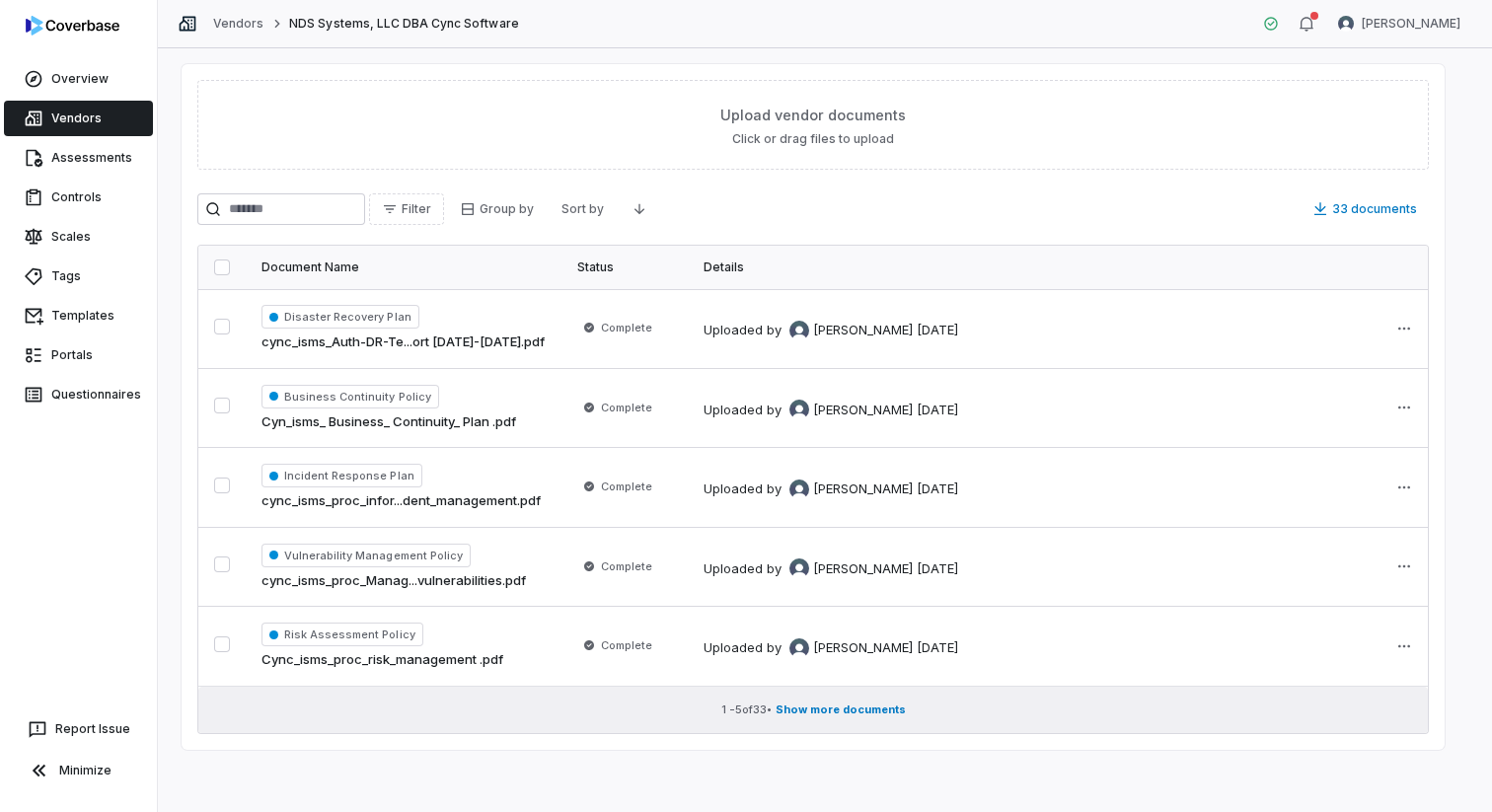 click on "Show more documents" at bounding box center [841, 709] 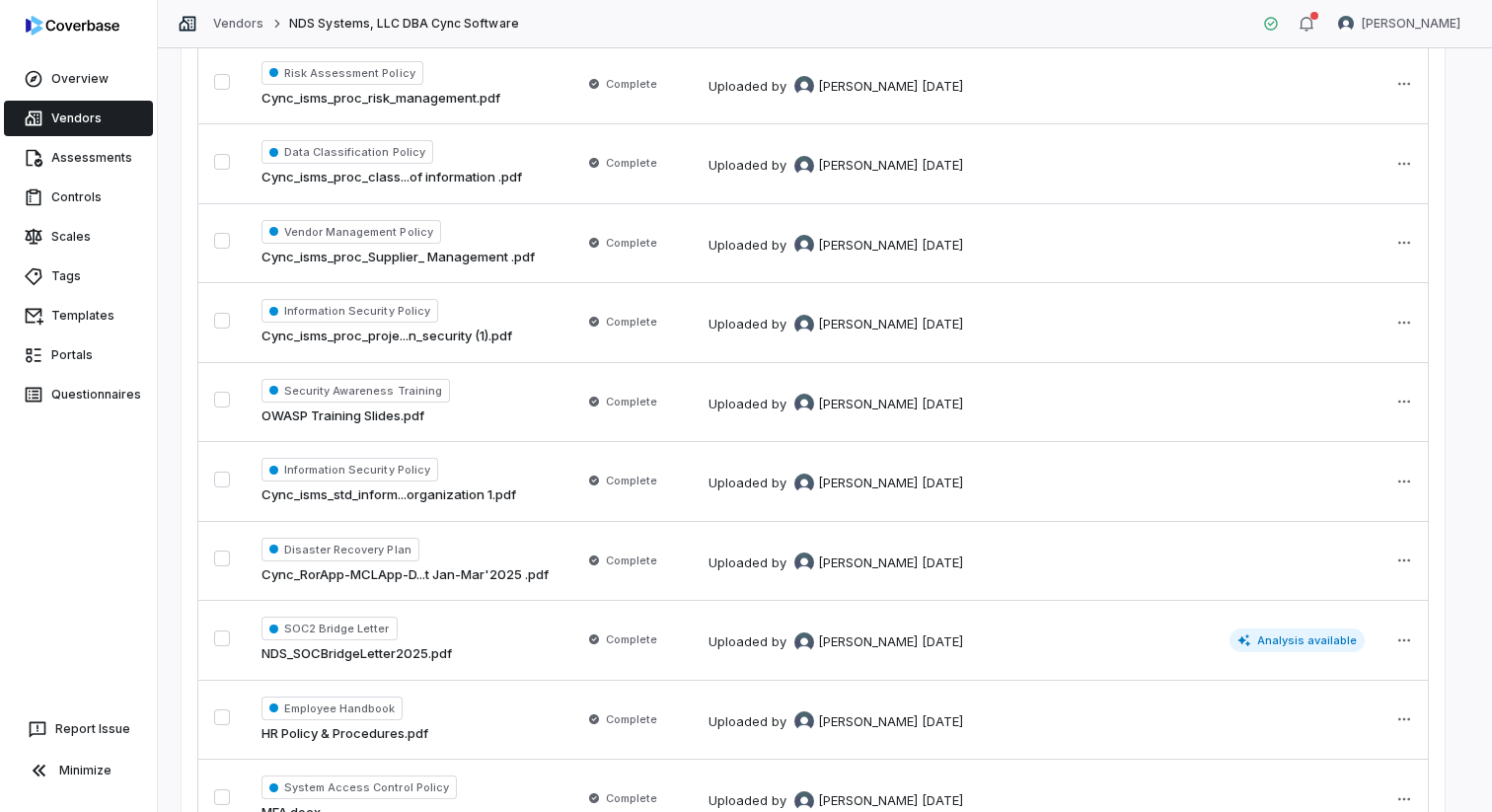 scroll, scrollTop: 1574, scrollLeft: 0, axis: vertical 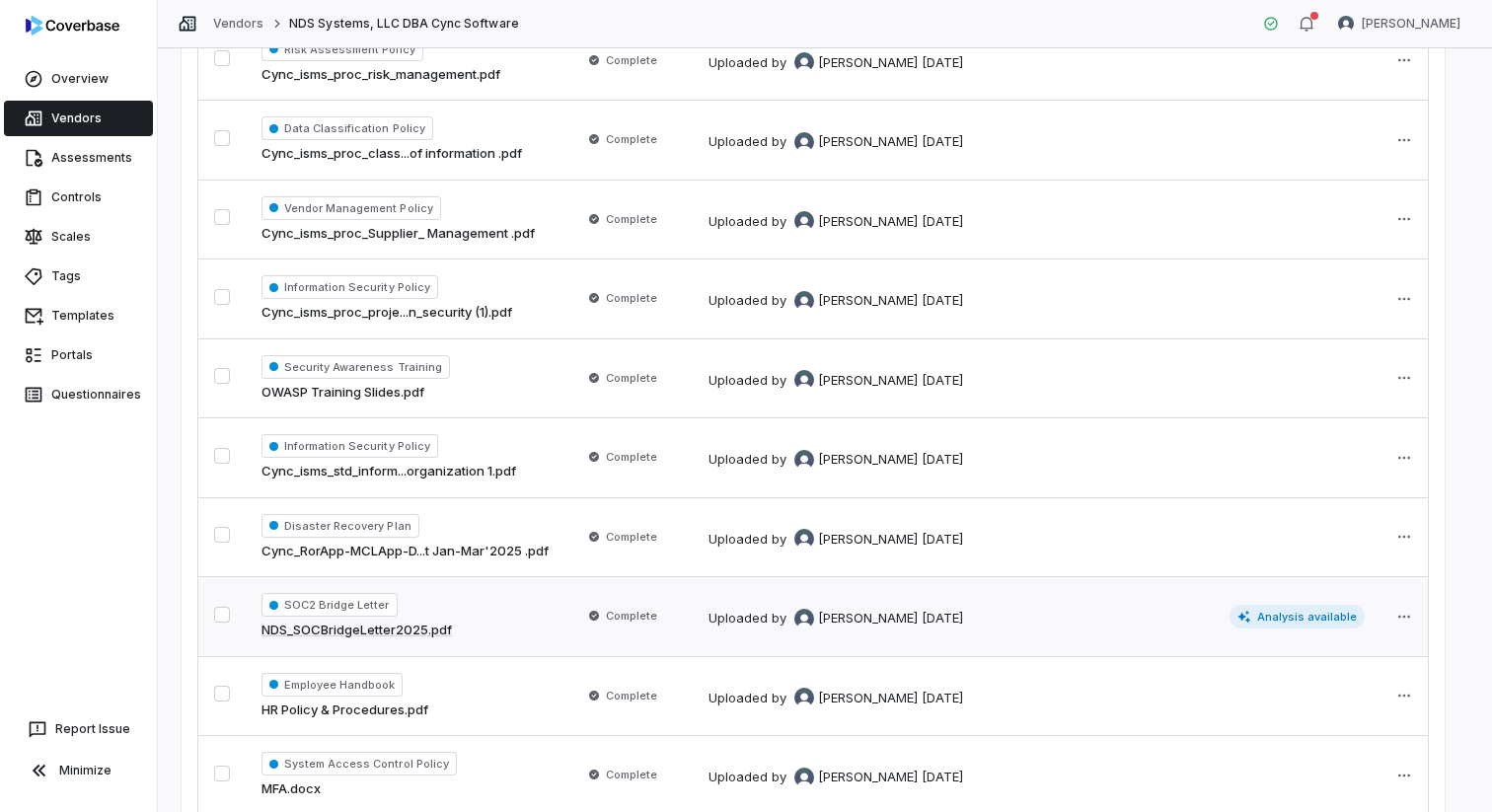 click on "Analysis available" at bounding box center [1298, 617] 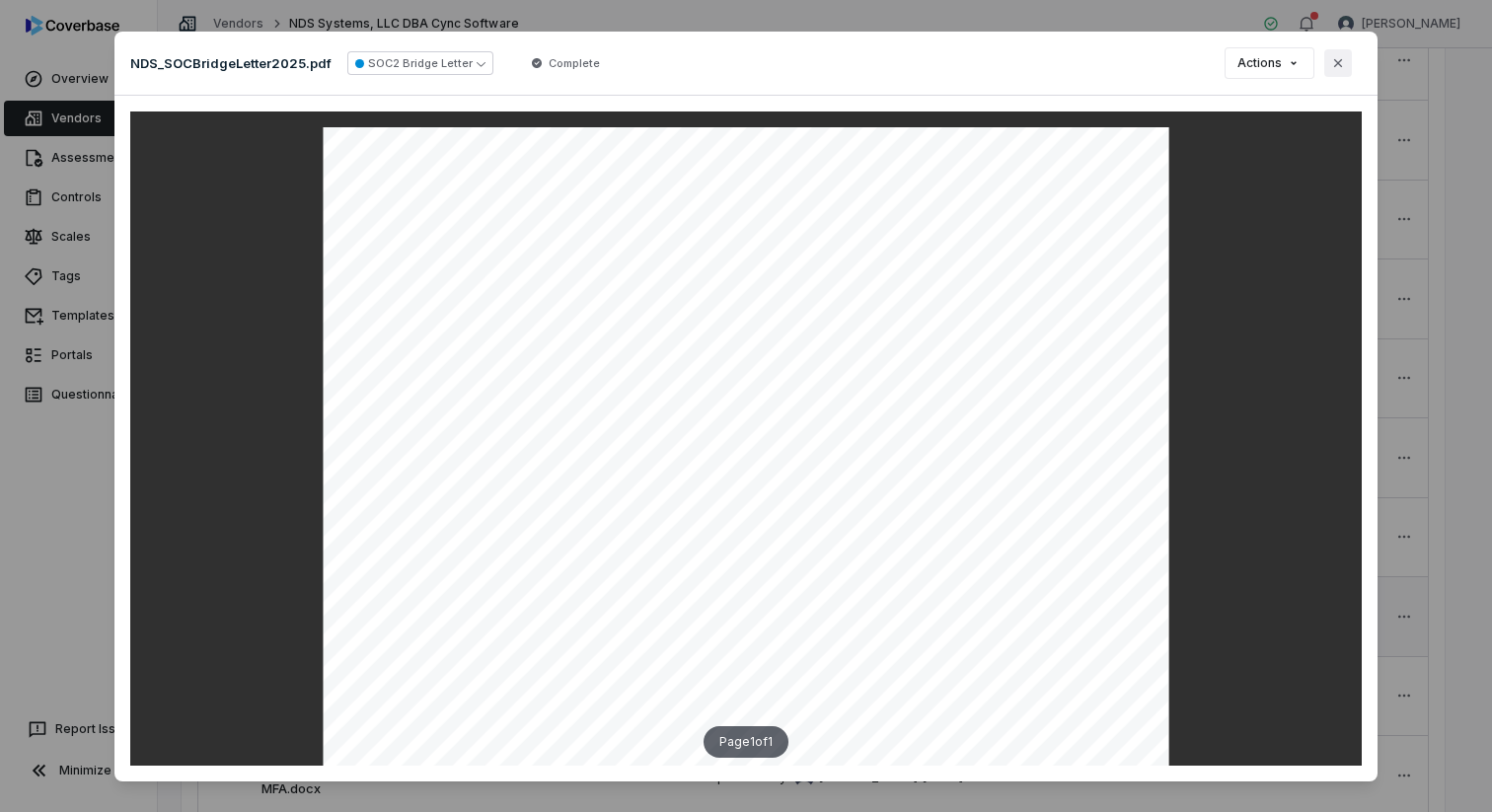 click on "Close" at bounding box center [1338, 63] 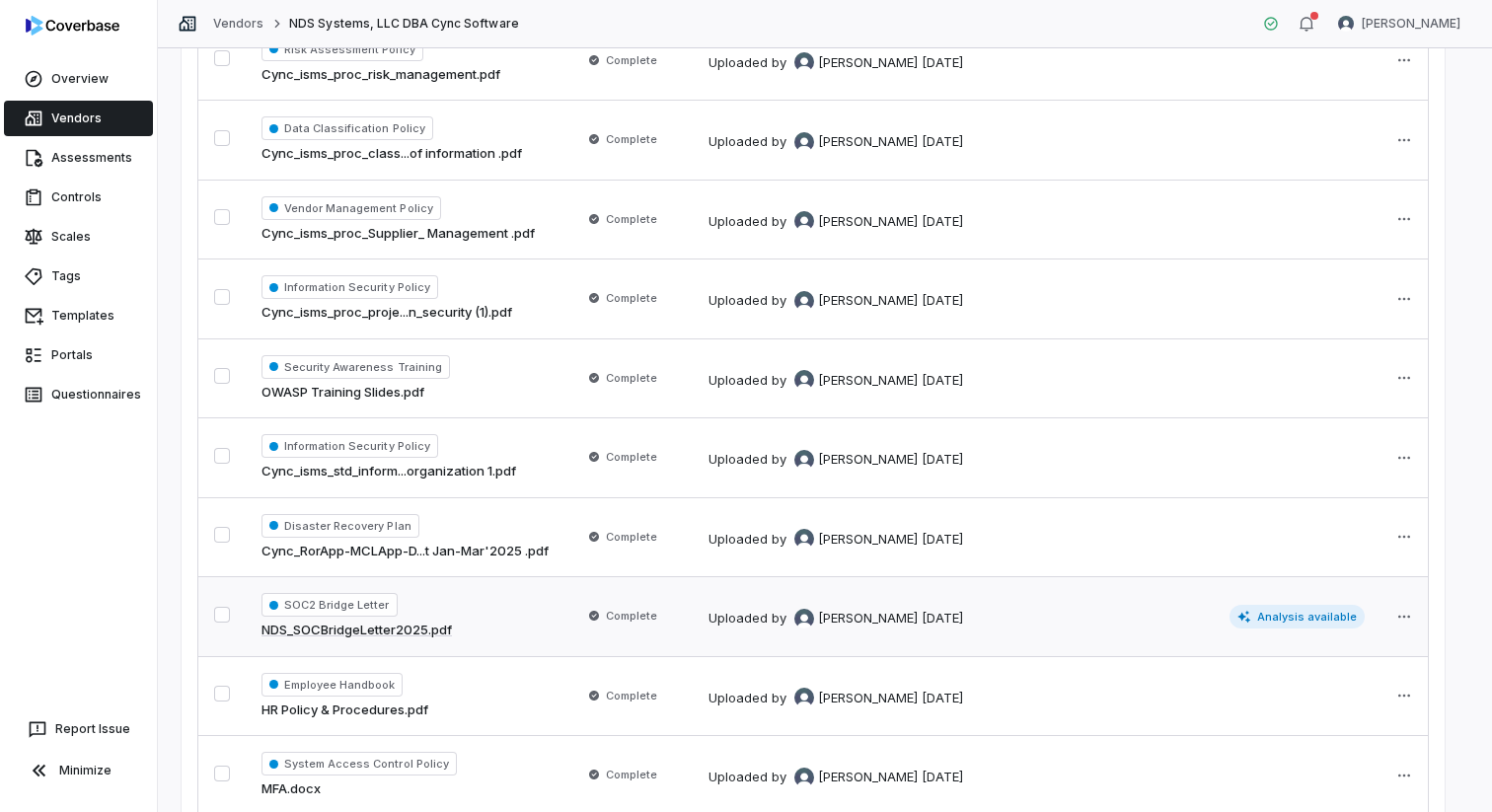 click on "NDS_SOCBridgeLetter2025.pdf" at bounding box center [356, 630] 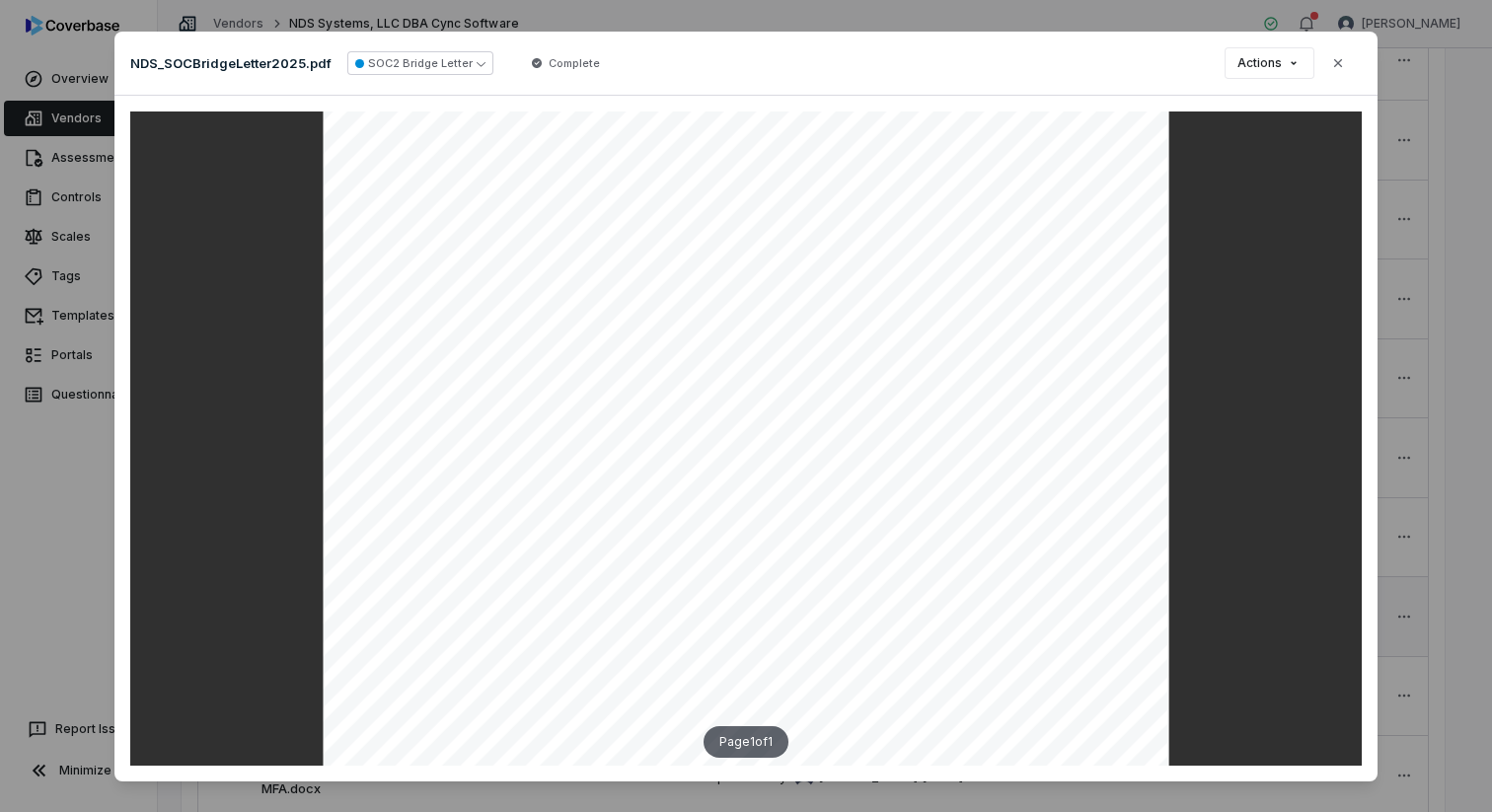 scroll, scrollTop: 455, scrollLeft: 0, axis: vertical 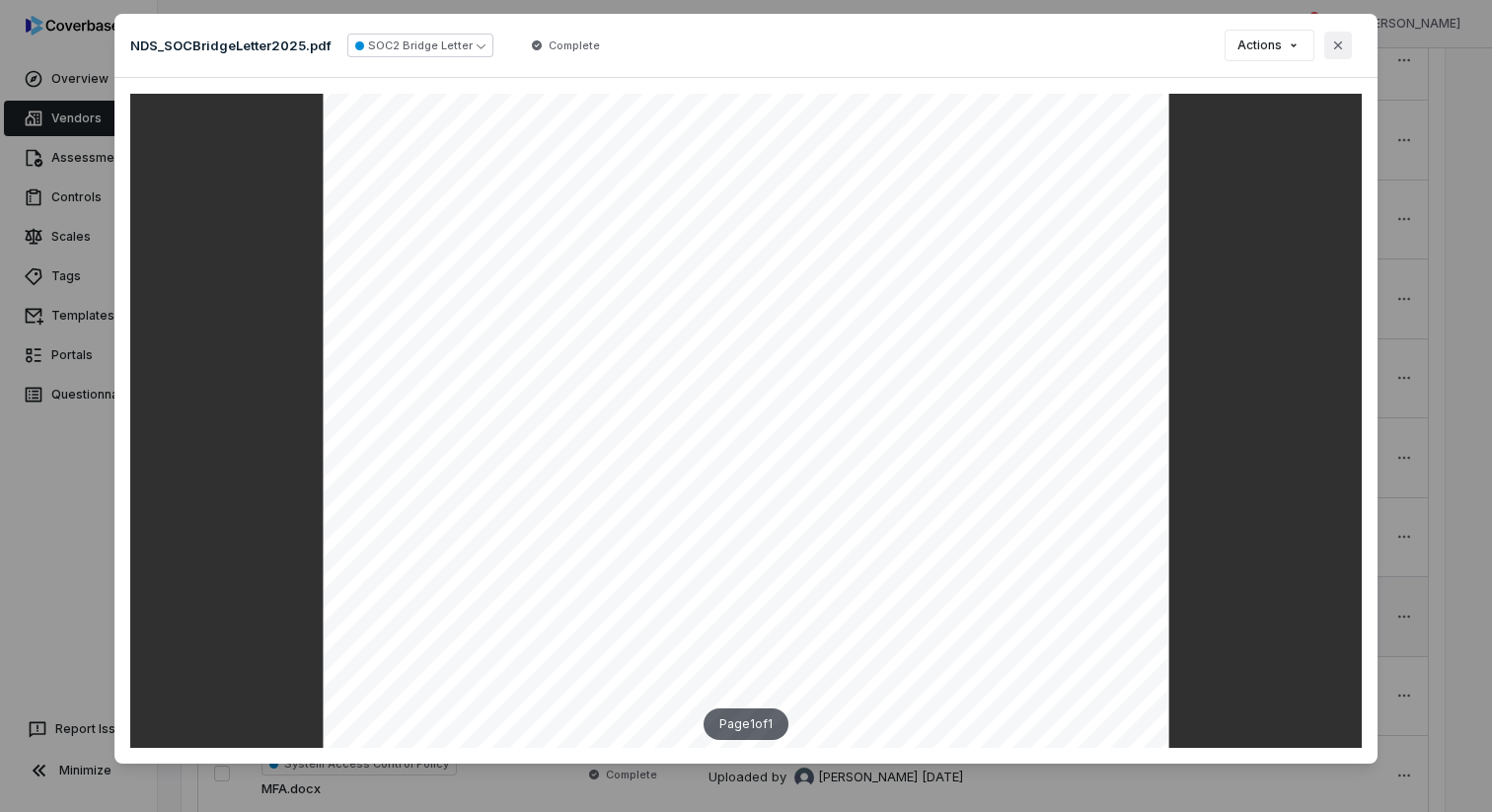 click on "Close" at bounding box center (1338, 45) 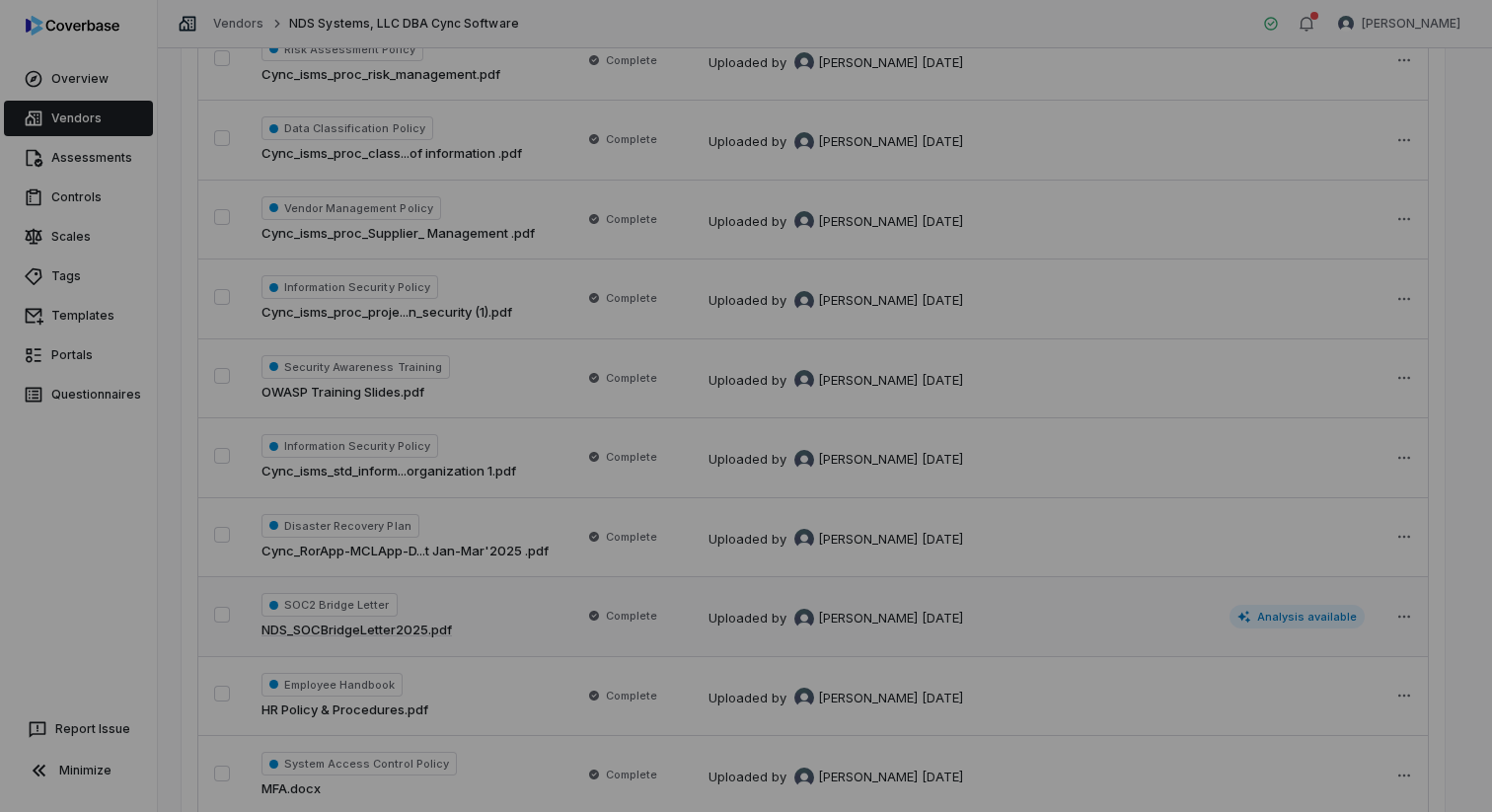 scroll, scrollTop: 0, scrollLeft: 0, axis: both 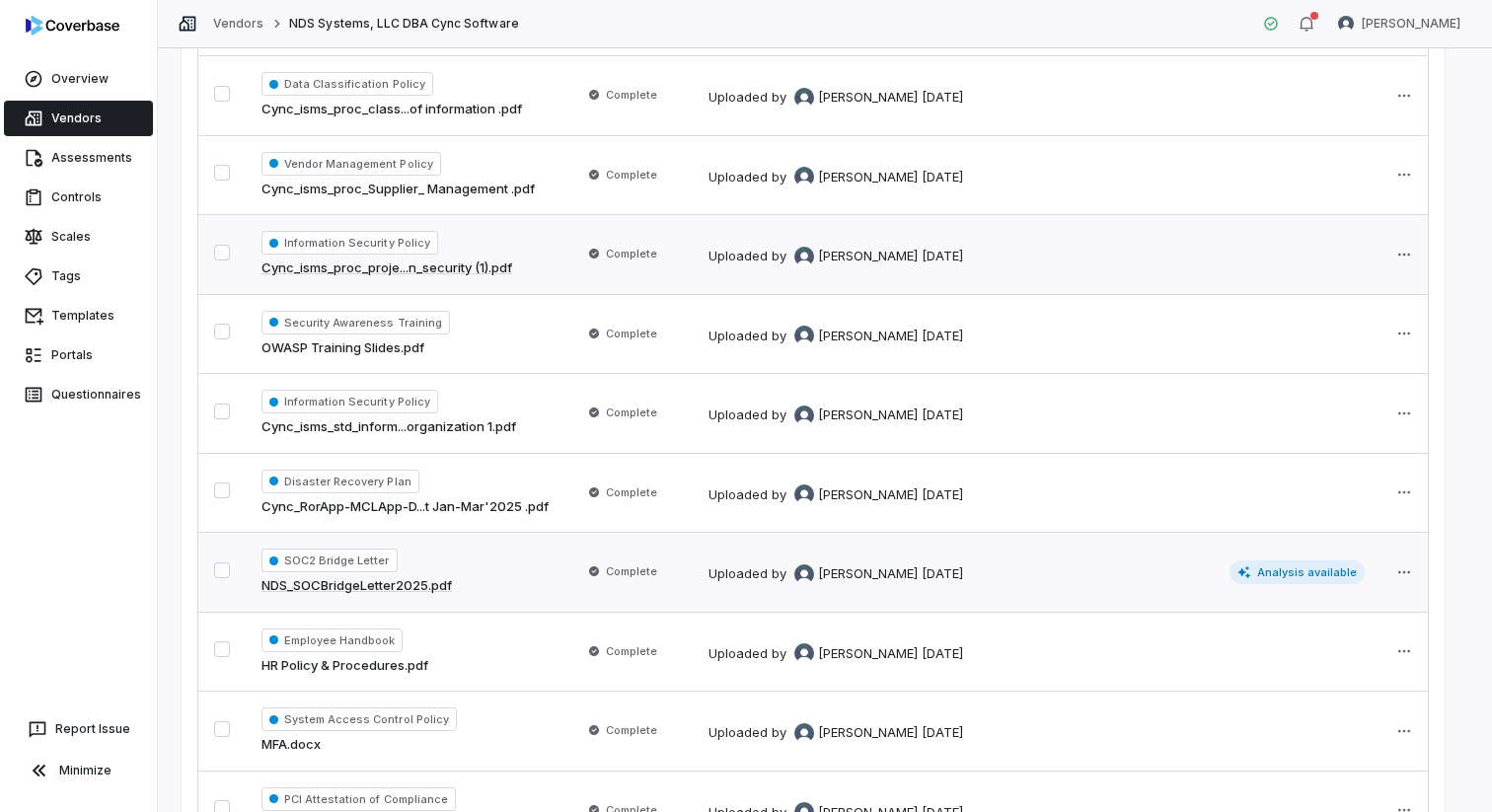 click on "Cync_isms_proc_proje...n_security  (1).pdf" at bounding box center [387, 268] 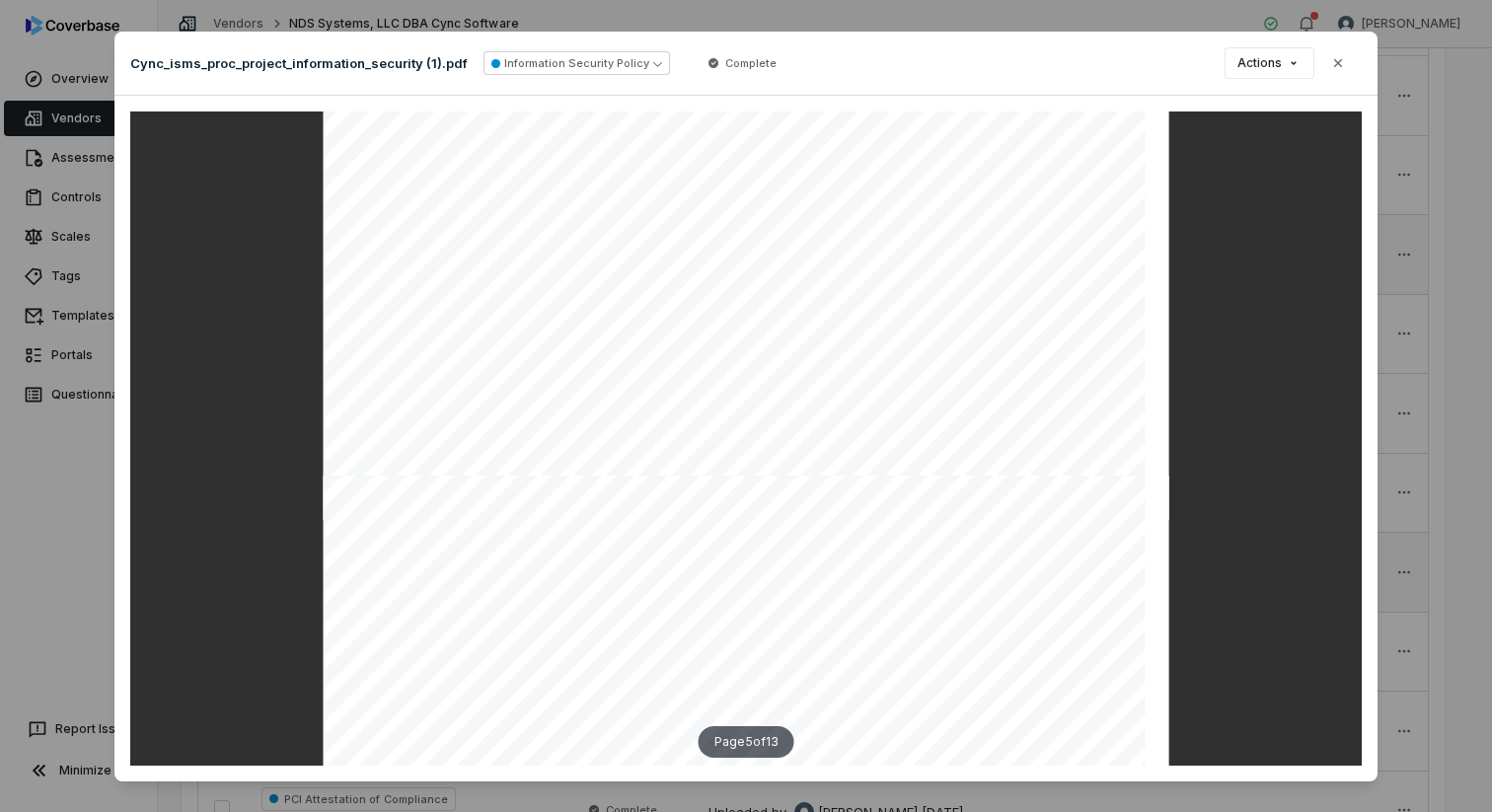 scroll, scrollTop: 4325, scrollLeft: 0, axis: vertical 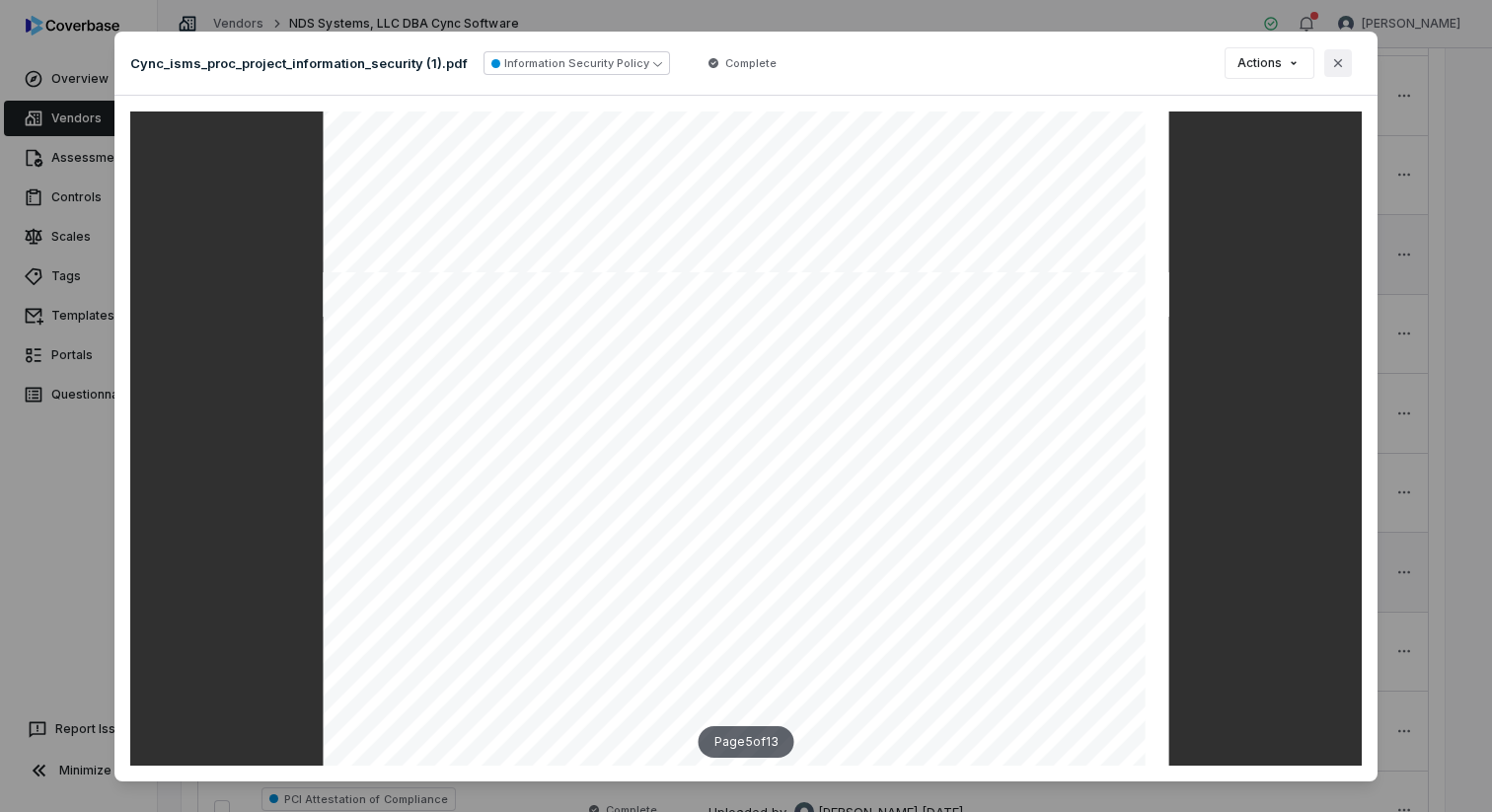 click 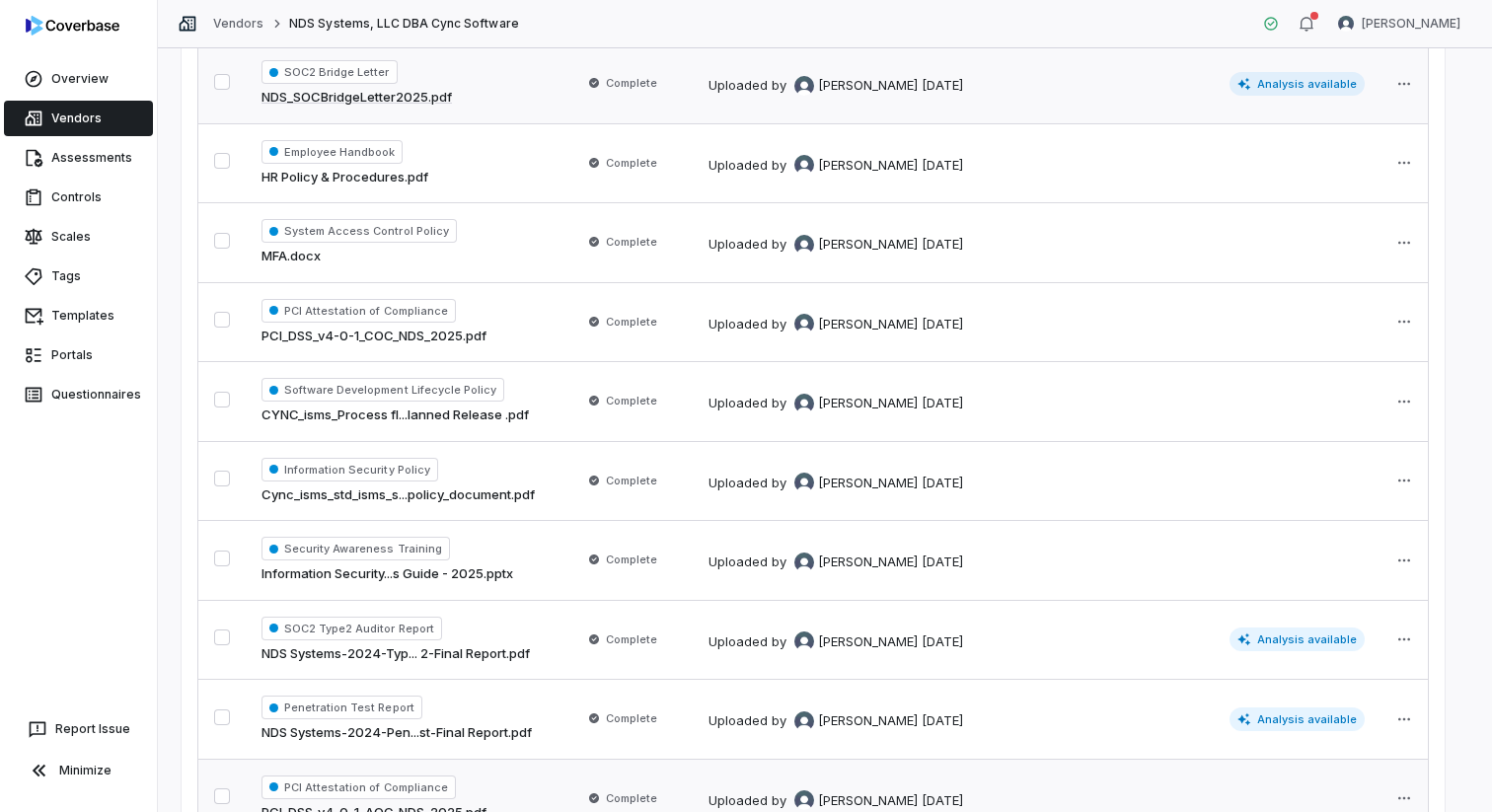 scroll, scrollTop: 2079, scrollLeft: 0, axis: vertical 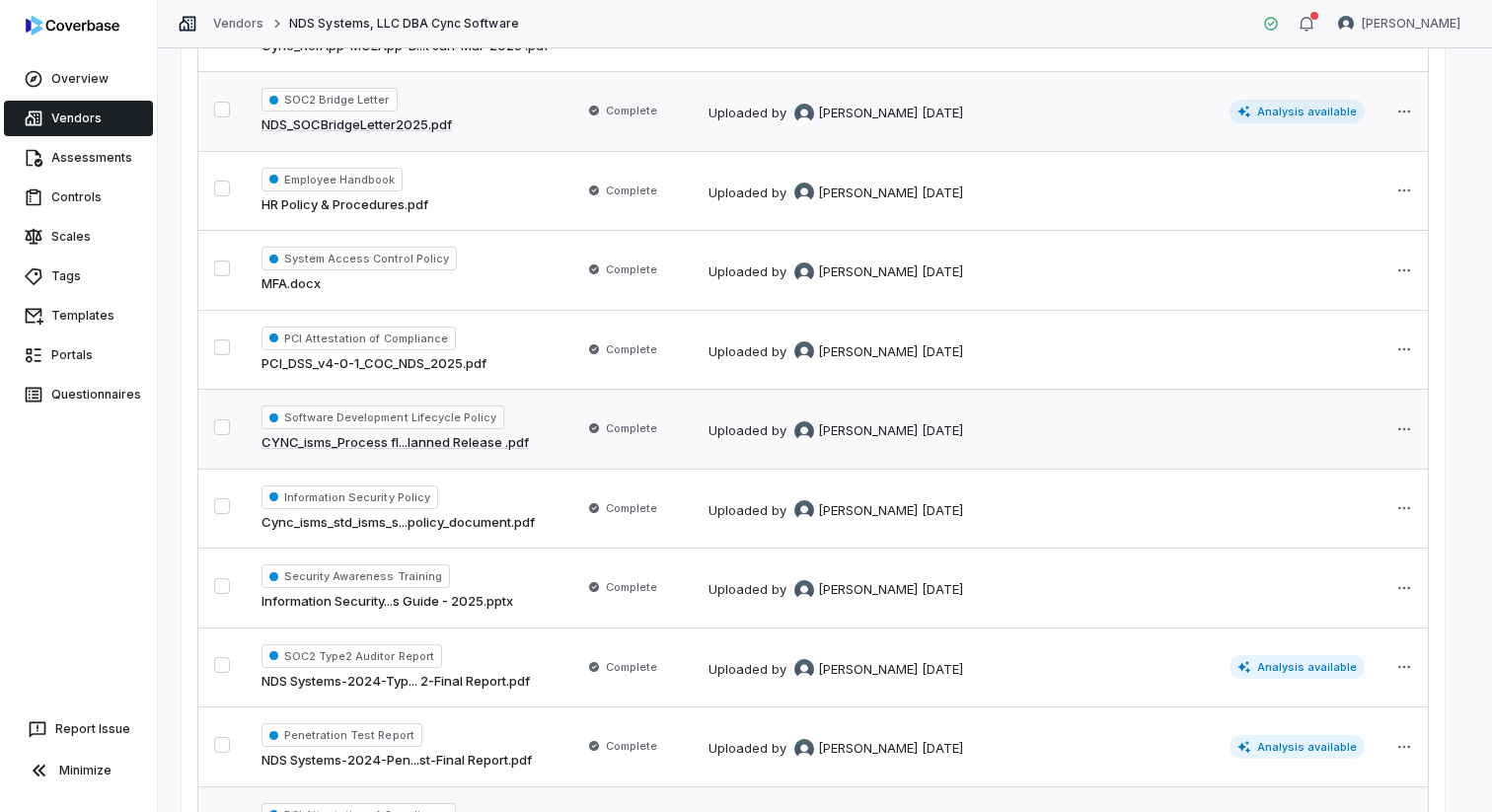 click on "CYNC_isms_Process fl...lanned Release .pdf" at bounding box center (395, 443) 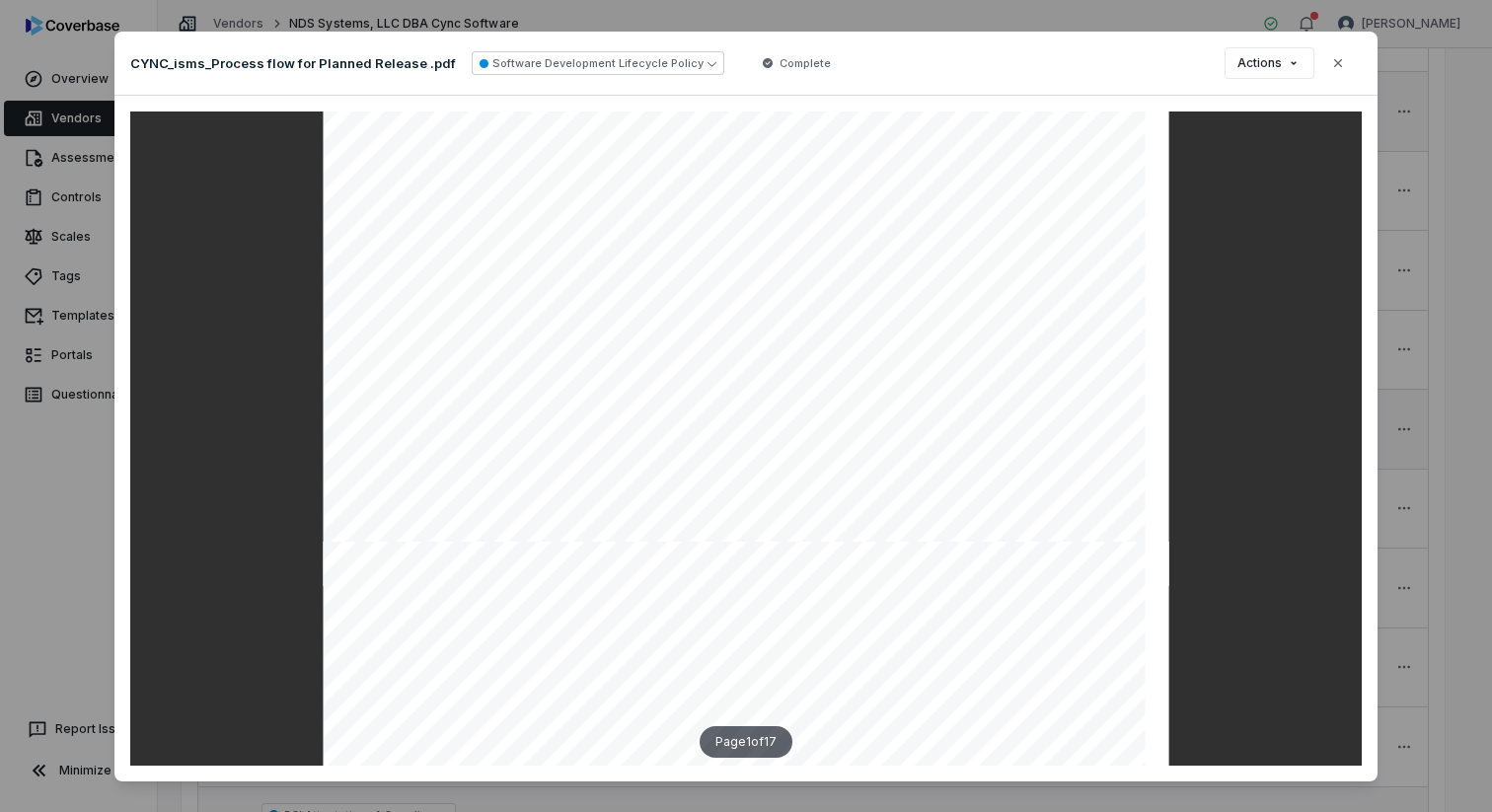 scroll, scrollTop: 684, scrollLeft: 0, axis: vertical 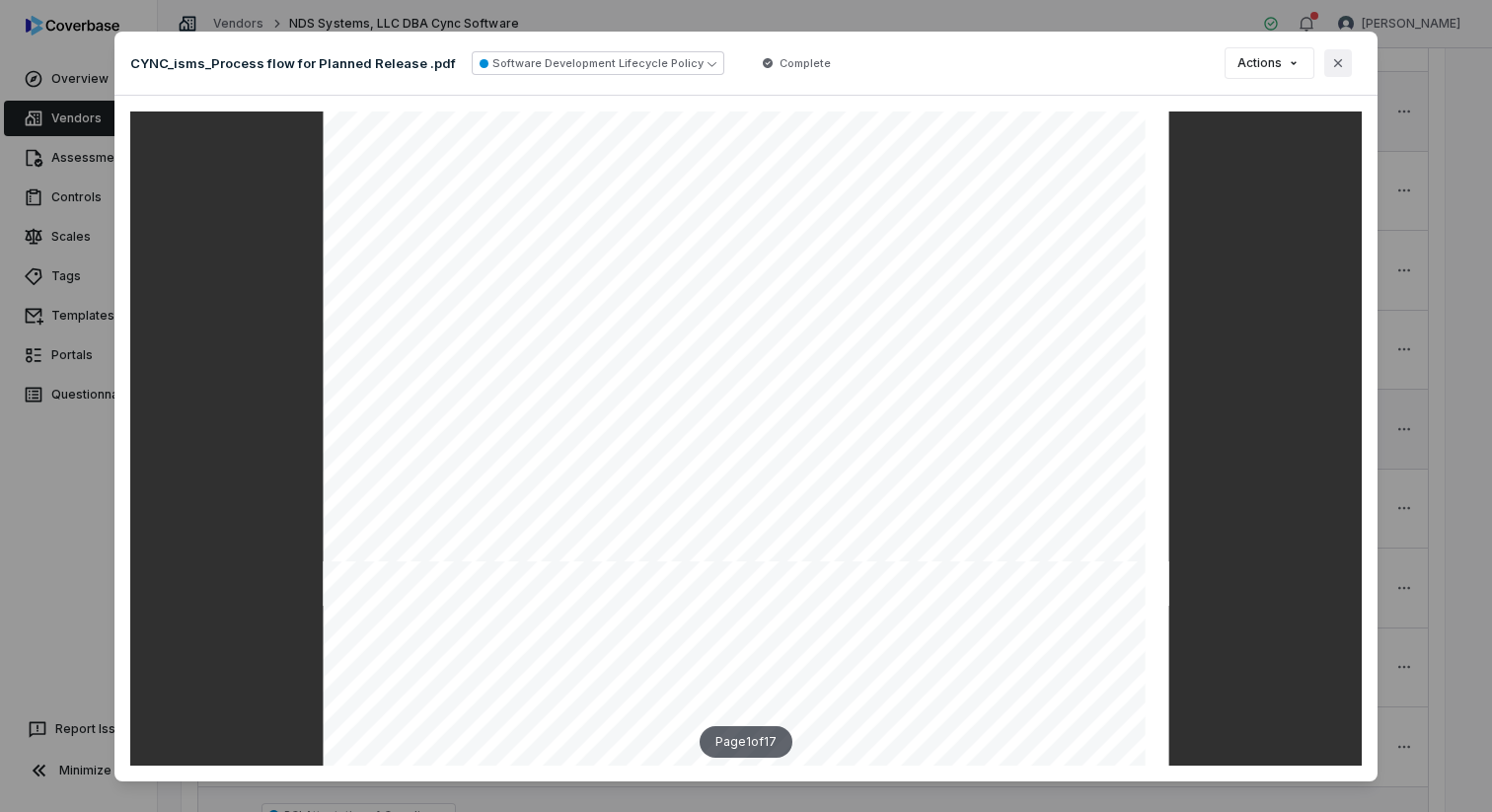 click 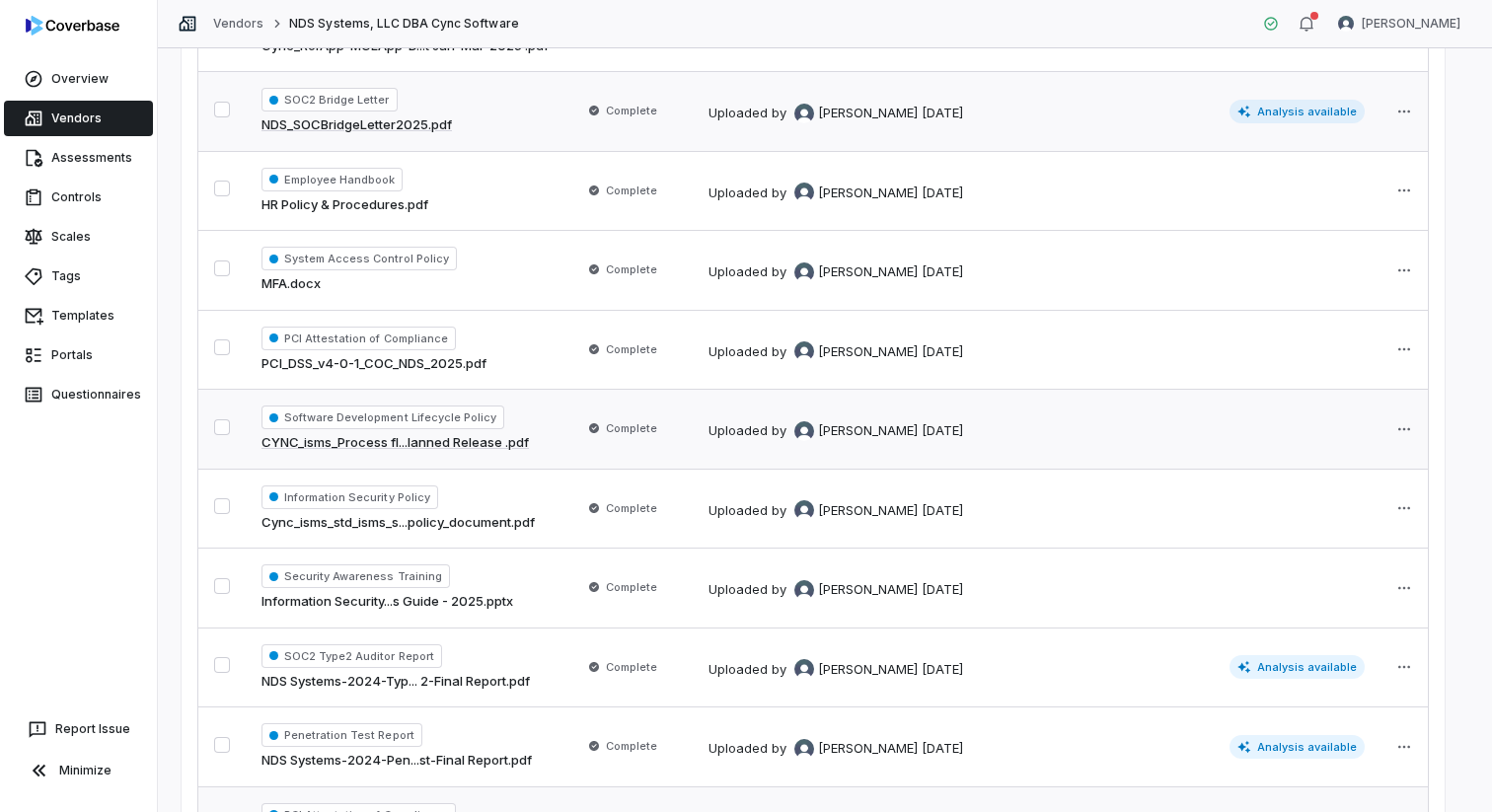 scroll, scrollTop: 2033, scrollLeft: 0, axis: vertical 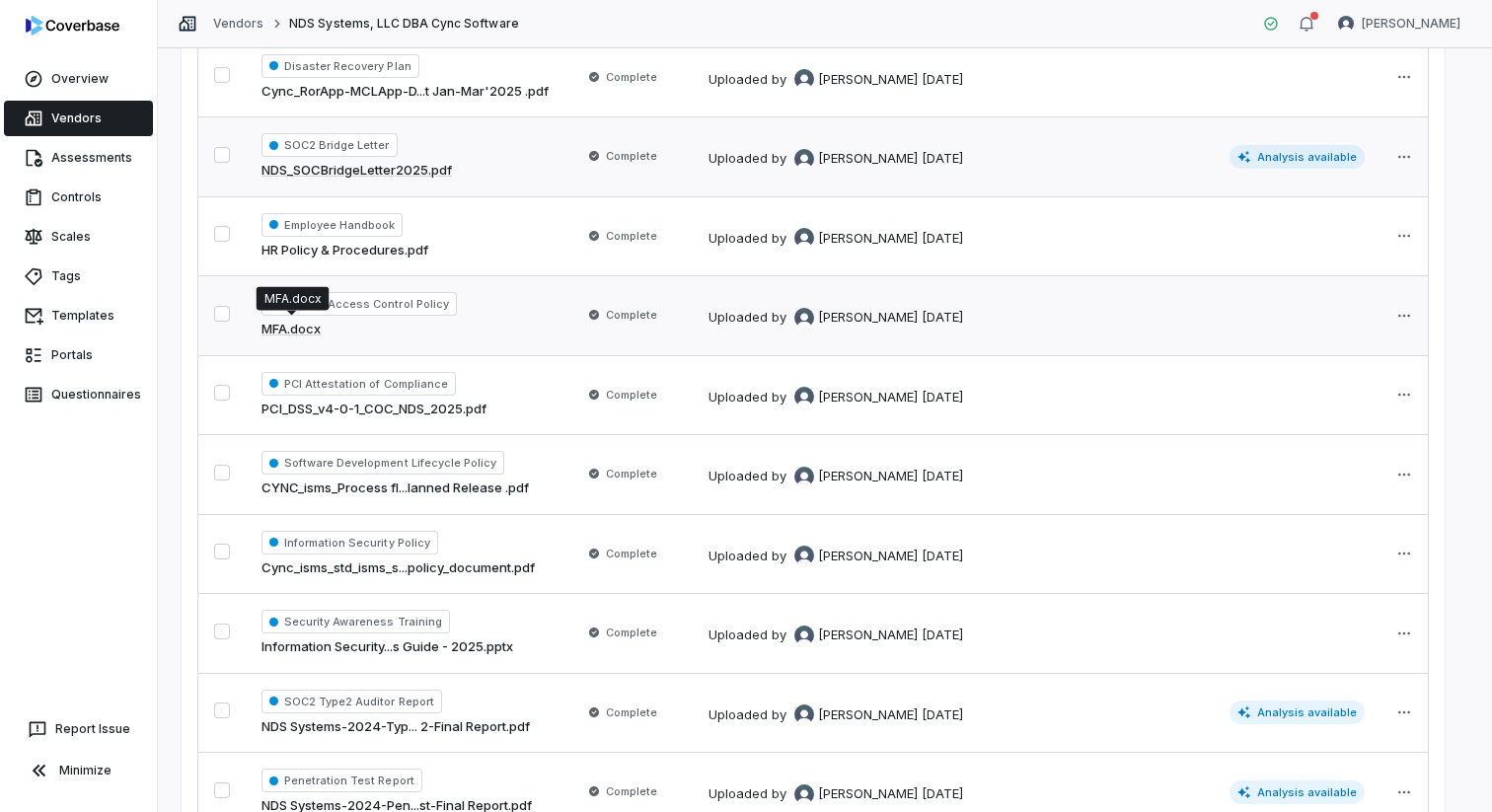click on "MFA.docx" at bounding box center (291, 330) 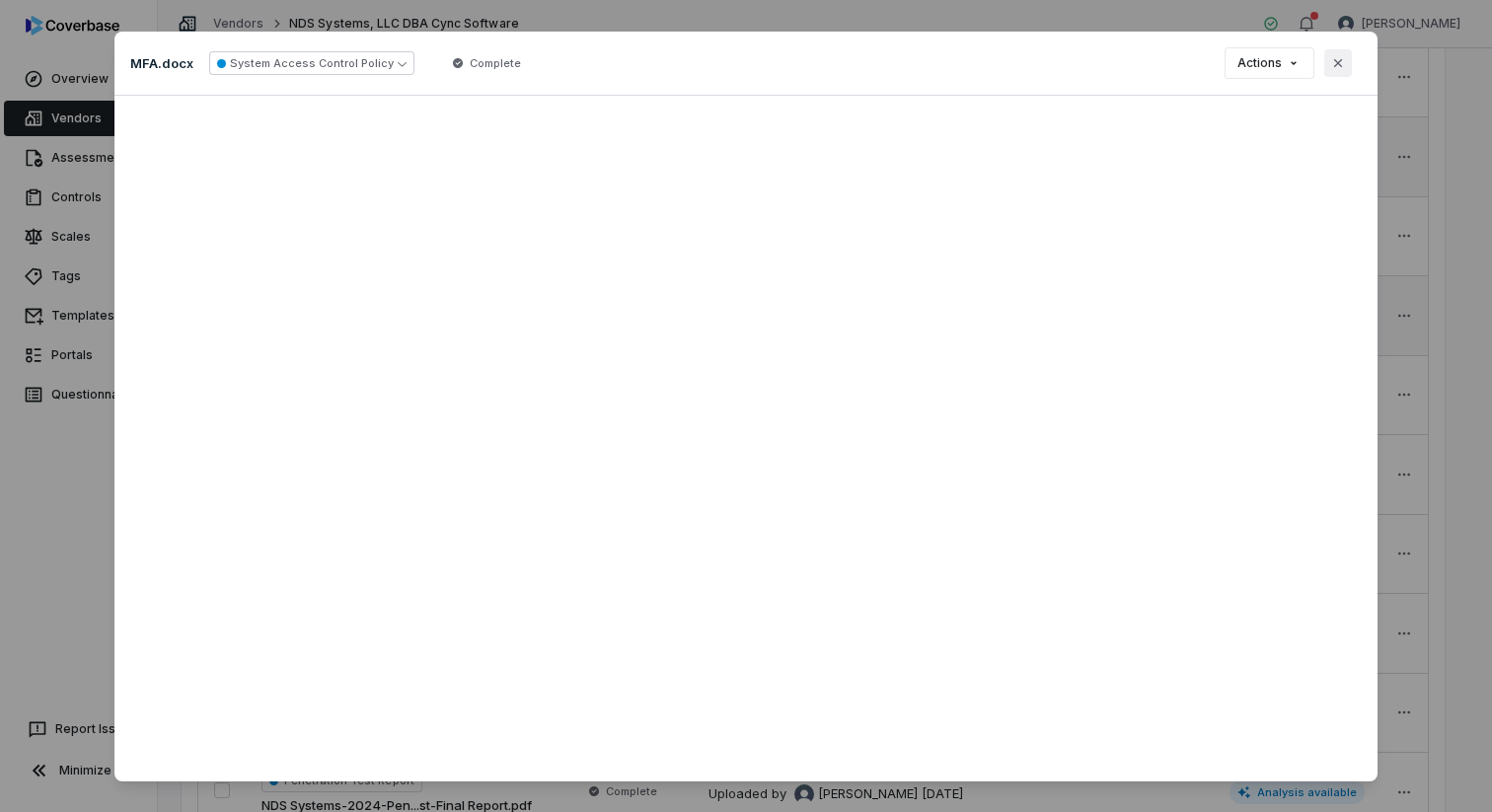 click 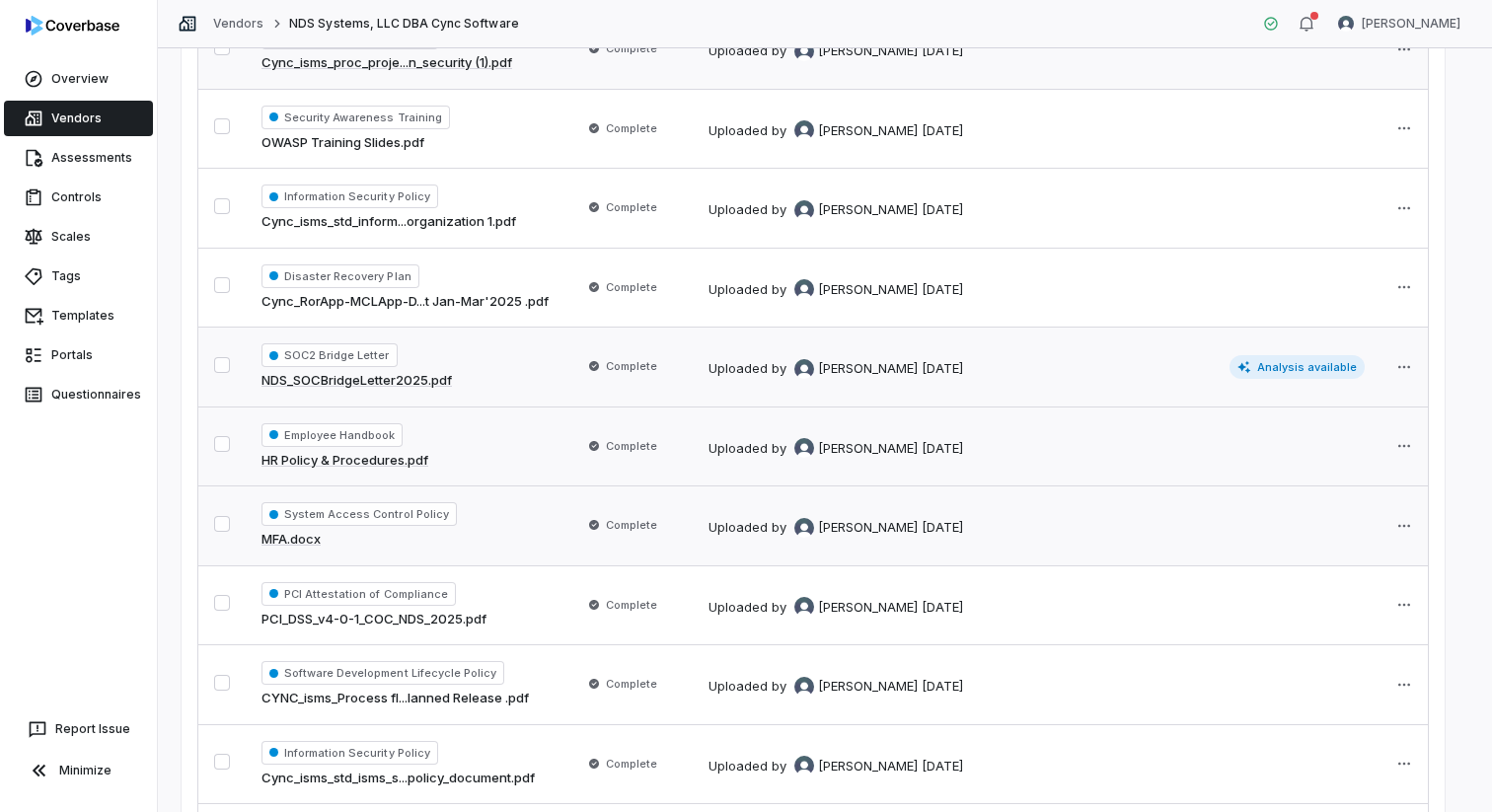scroll, scrollTop: 1812, scrollLeft: 0, axis: vertical 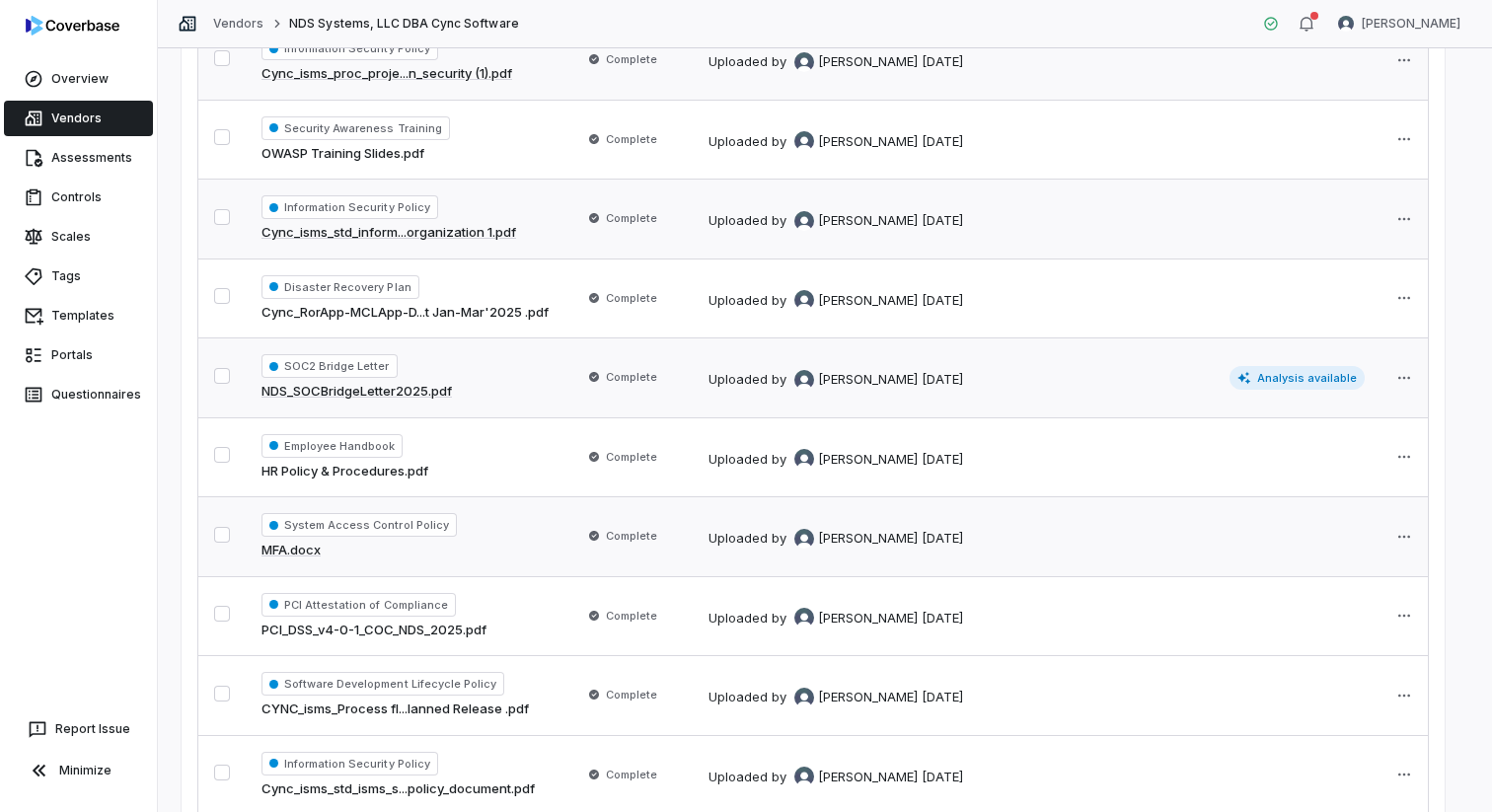 click on "Cync_isms_std_inform...organization  1.pdf" at bounding box center [389, 233] 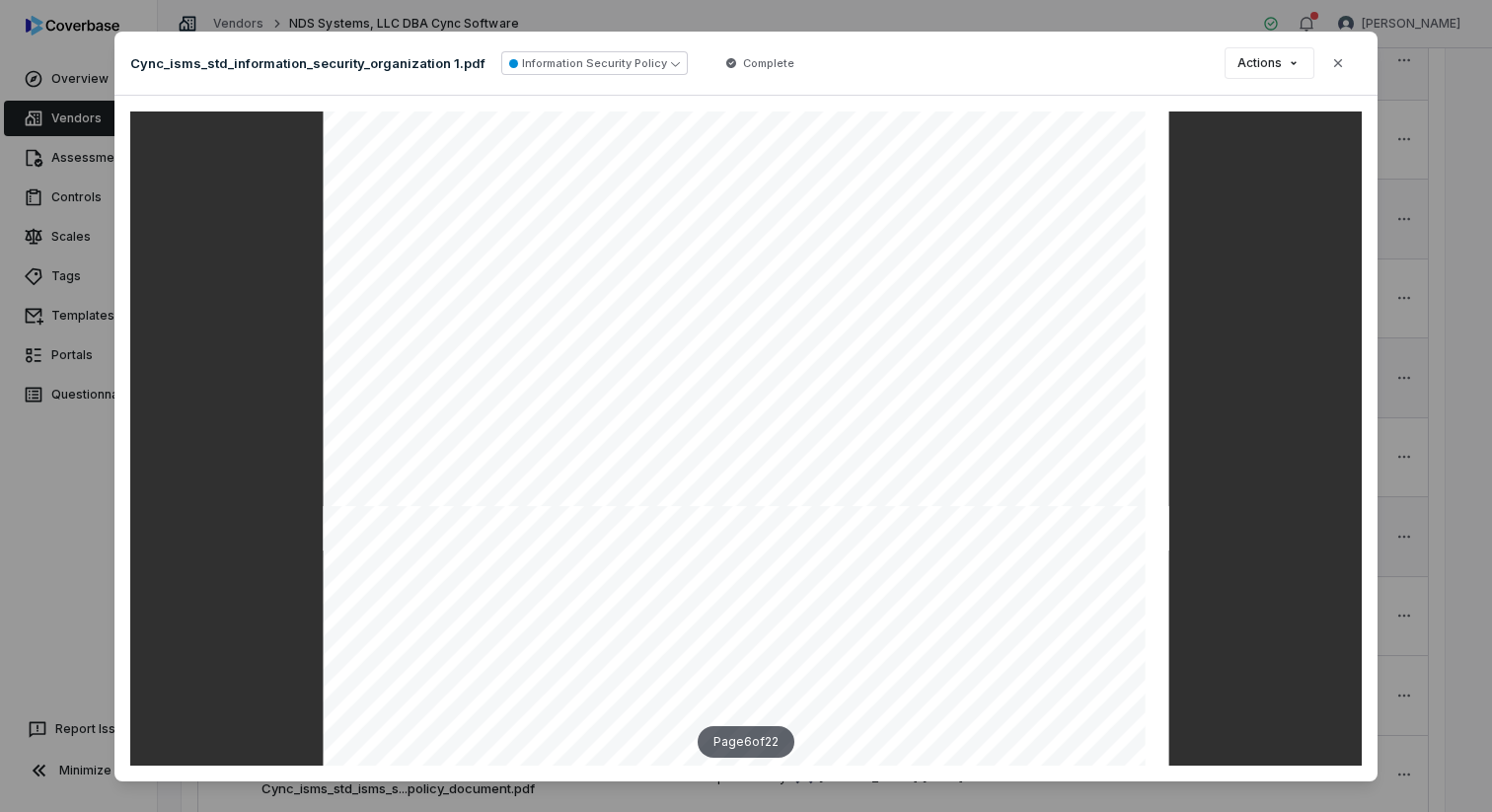 scroll, scrollTop: 6618, scrollLeft: 0, axis: vertical 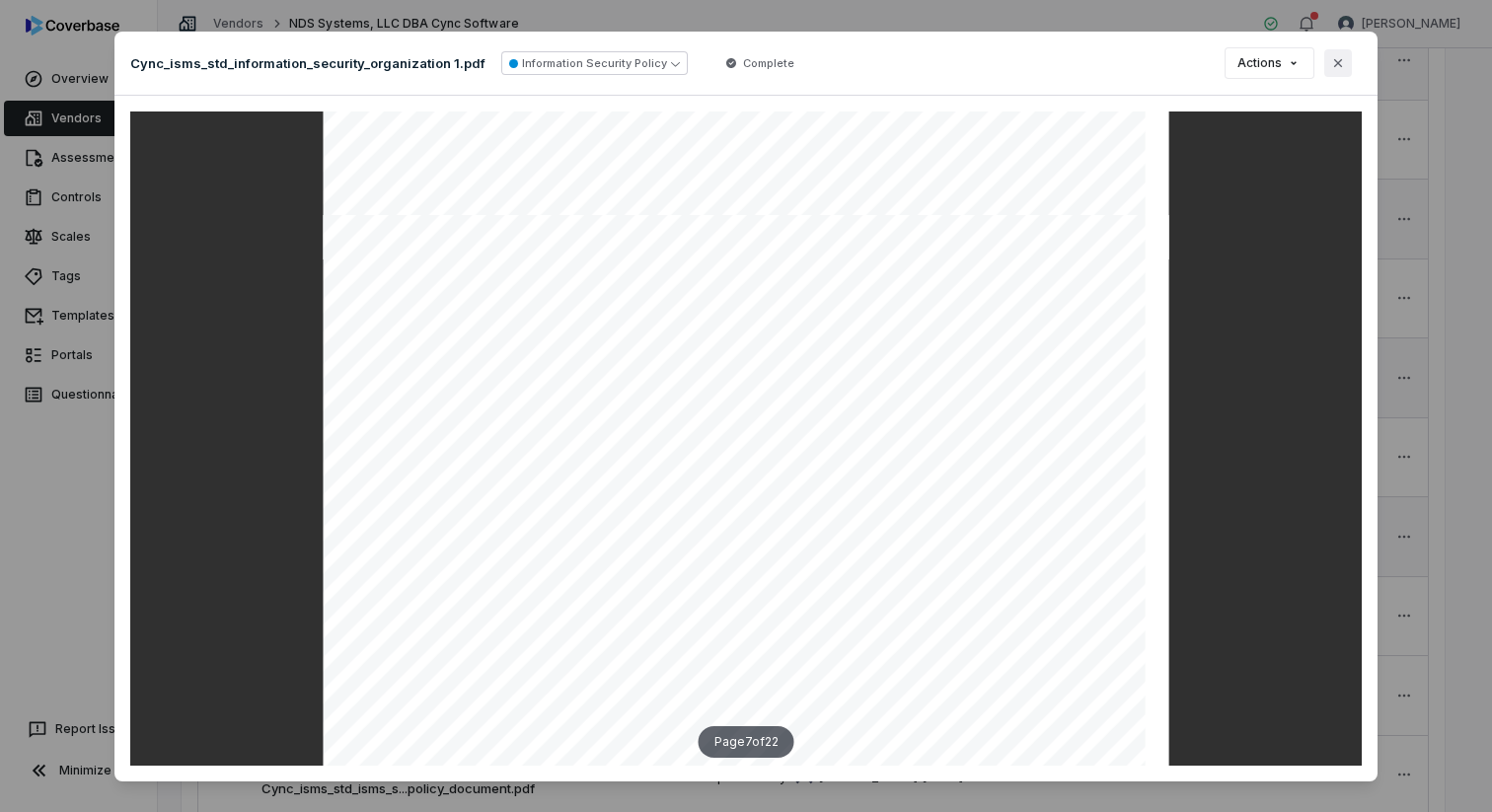 click 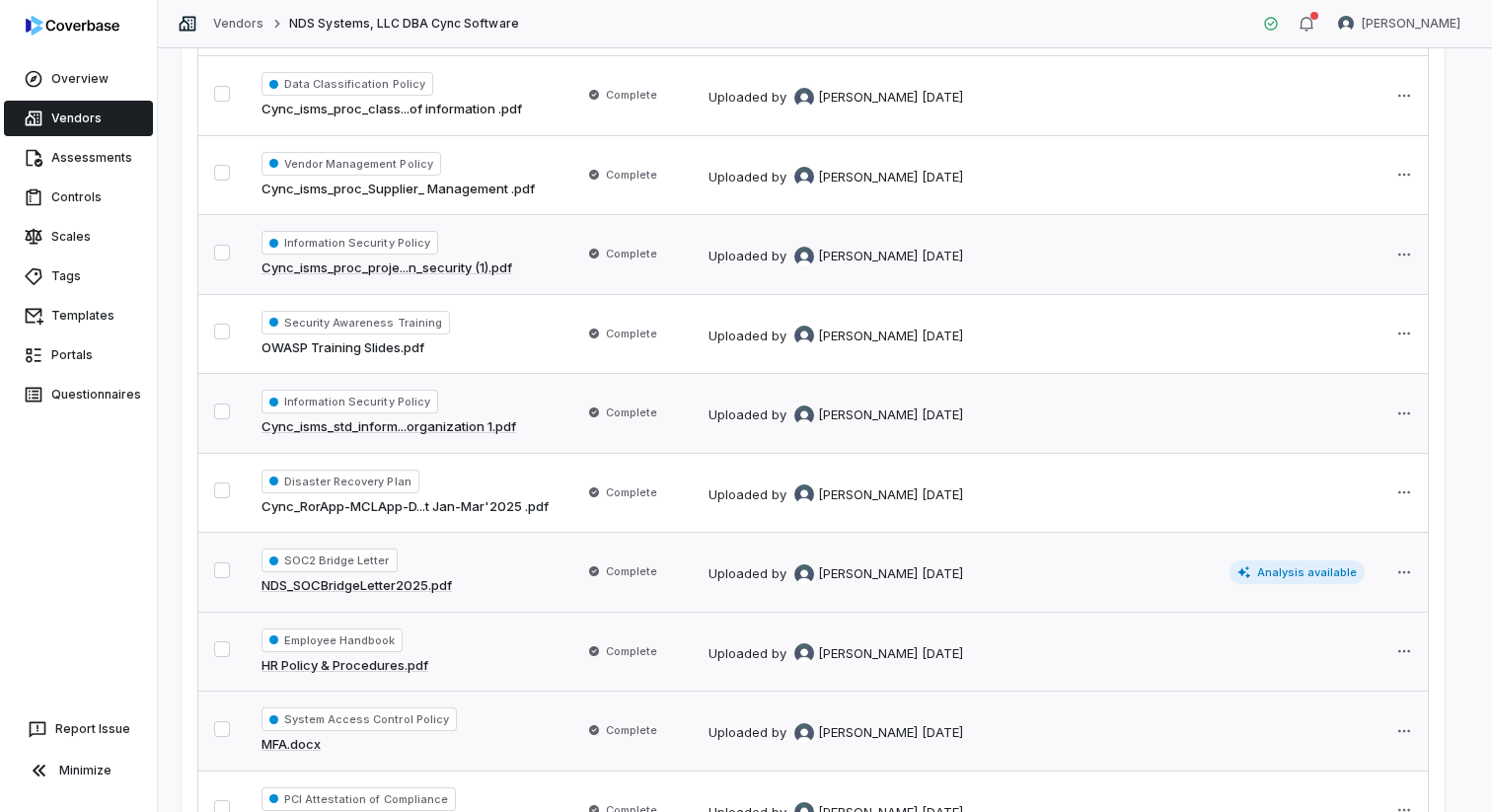 scroll, scrollTop: 1616, scrollLeft: 0, axis: vertical 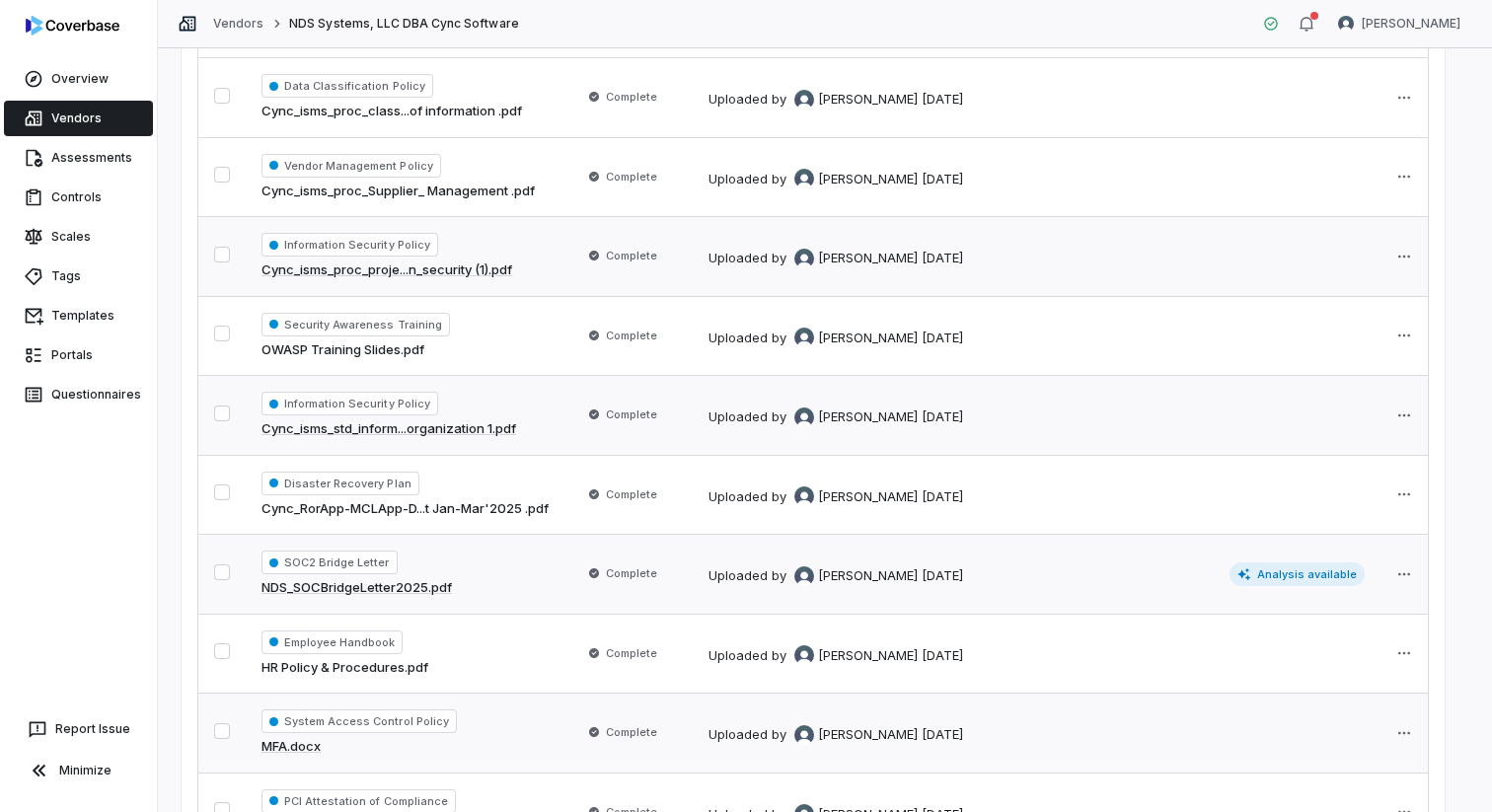 click on "Cync_isms_proc_proje...n_security  (1).pdf" at bounding box center [387, 270] 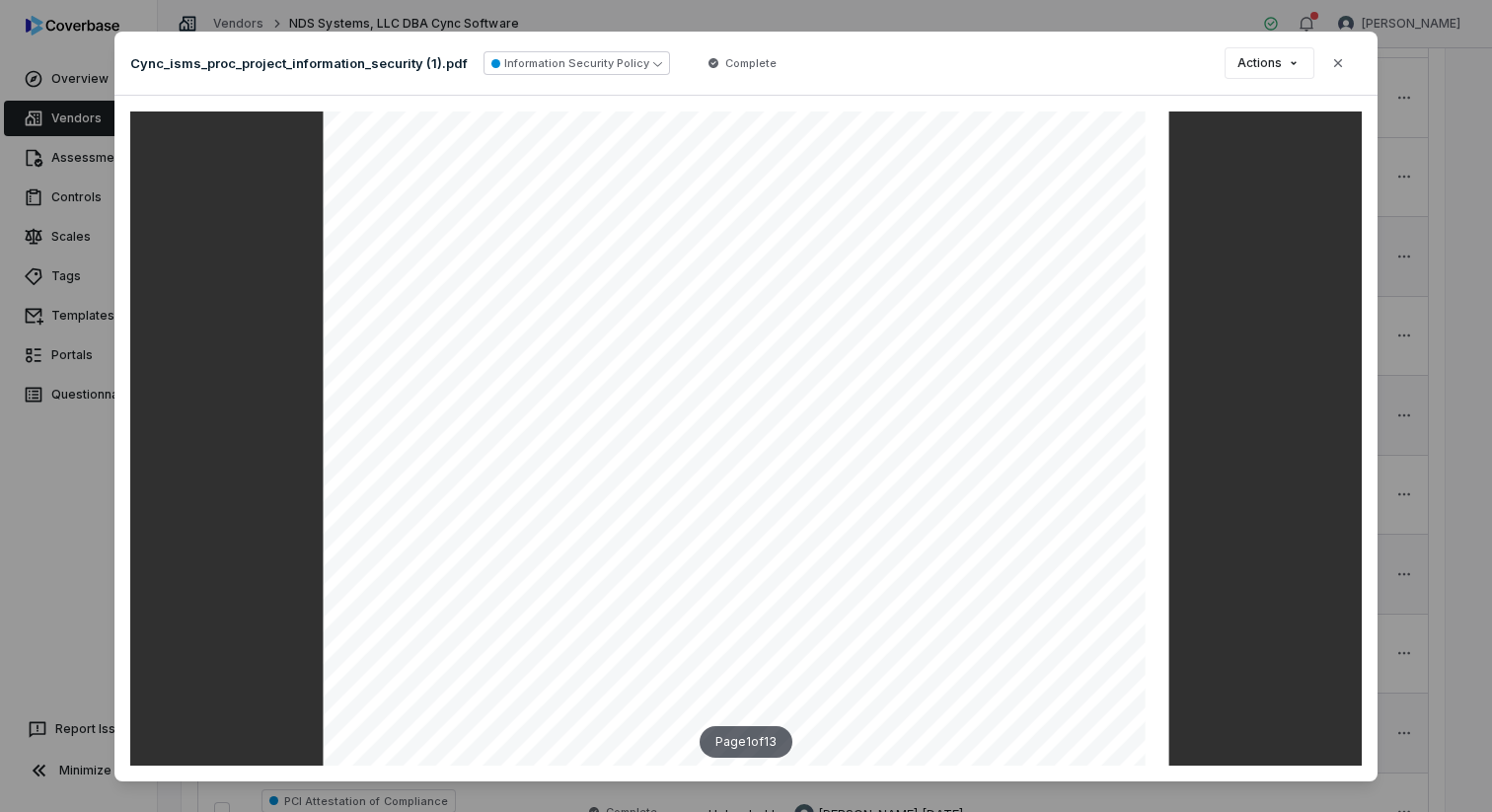 scroll, scrollTop: 415, scrollLeft: 0, axis: vertical 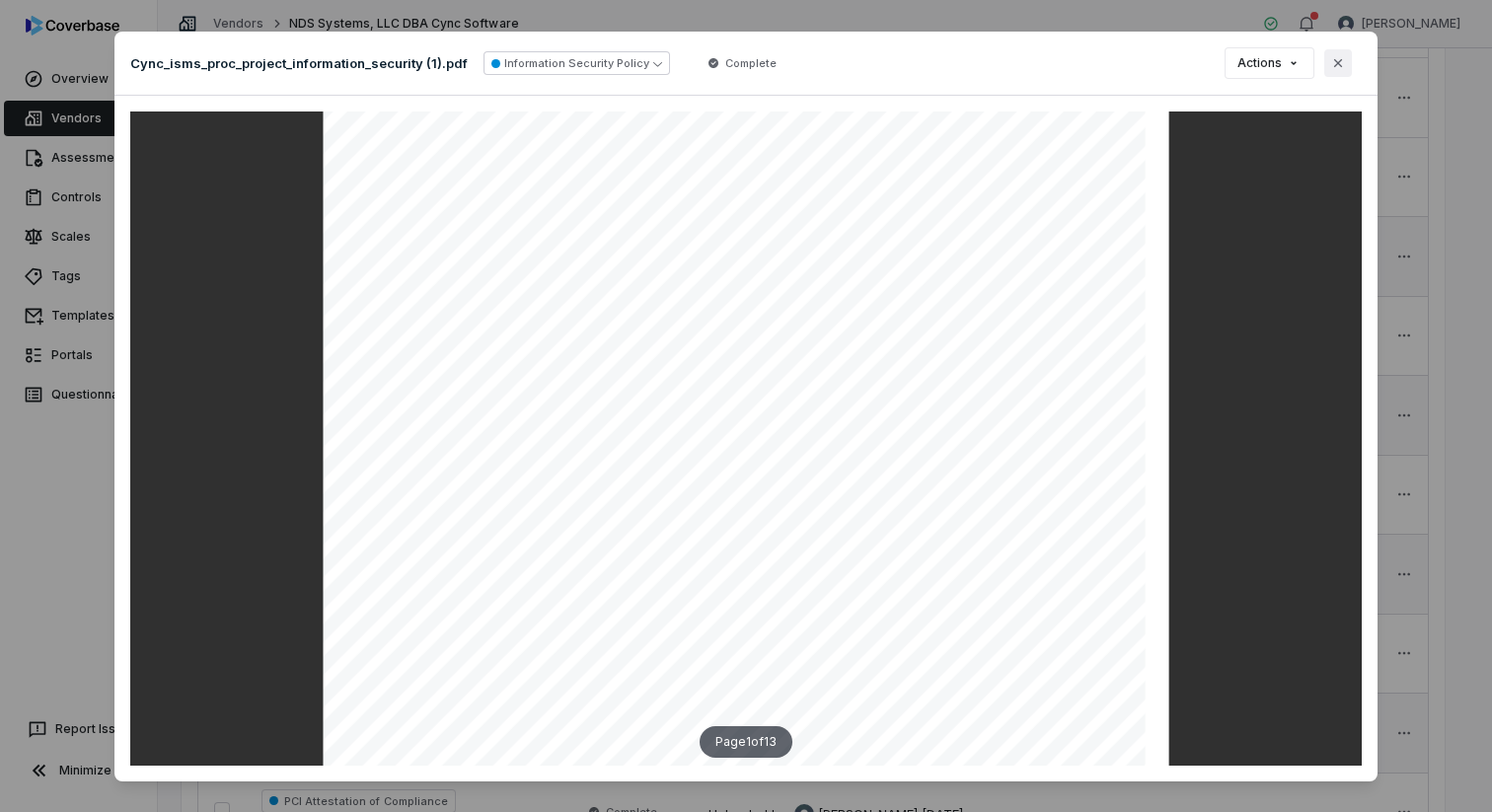 click 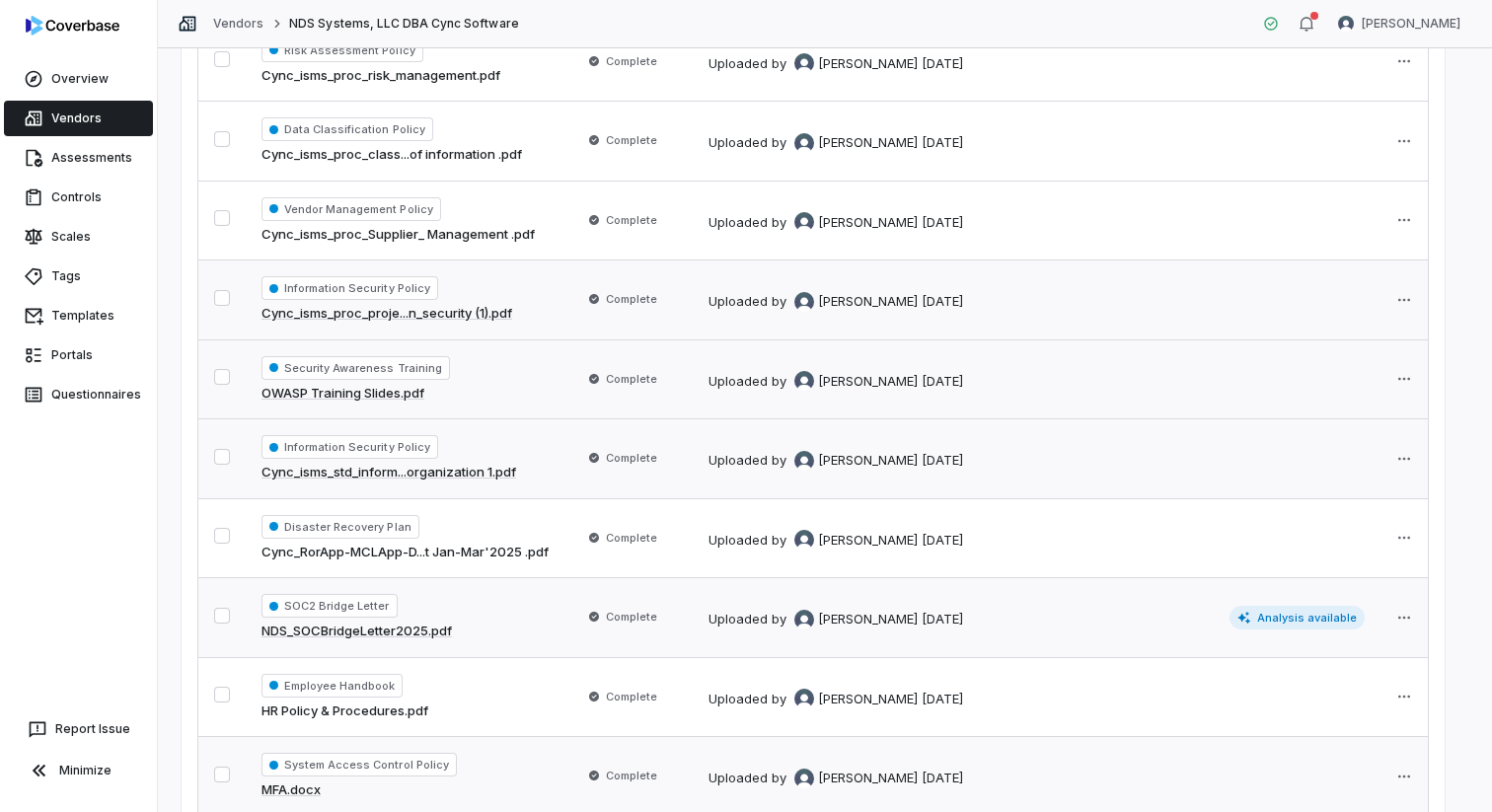 scroll, scrollTop: 1570, scrollLeft: 0, axis: vertical 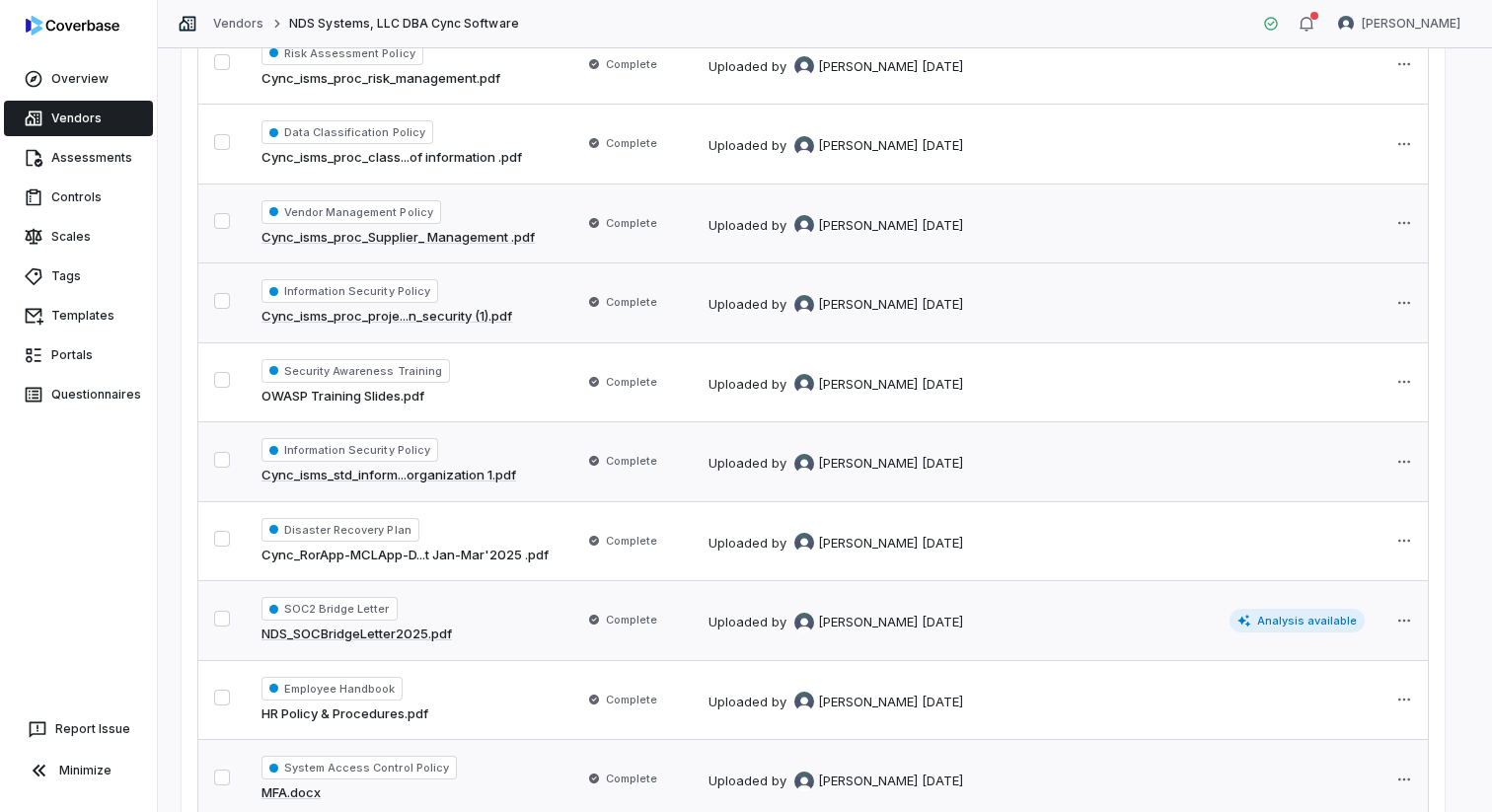 click on "Cync_isms_proc_Supplier_ Management .pdf" at bounding box center [398, 238] 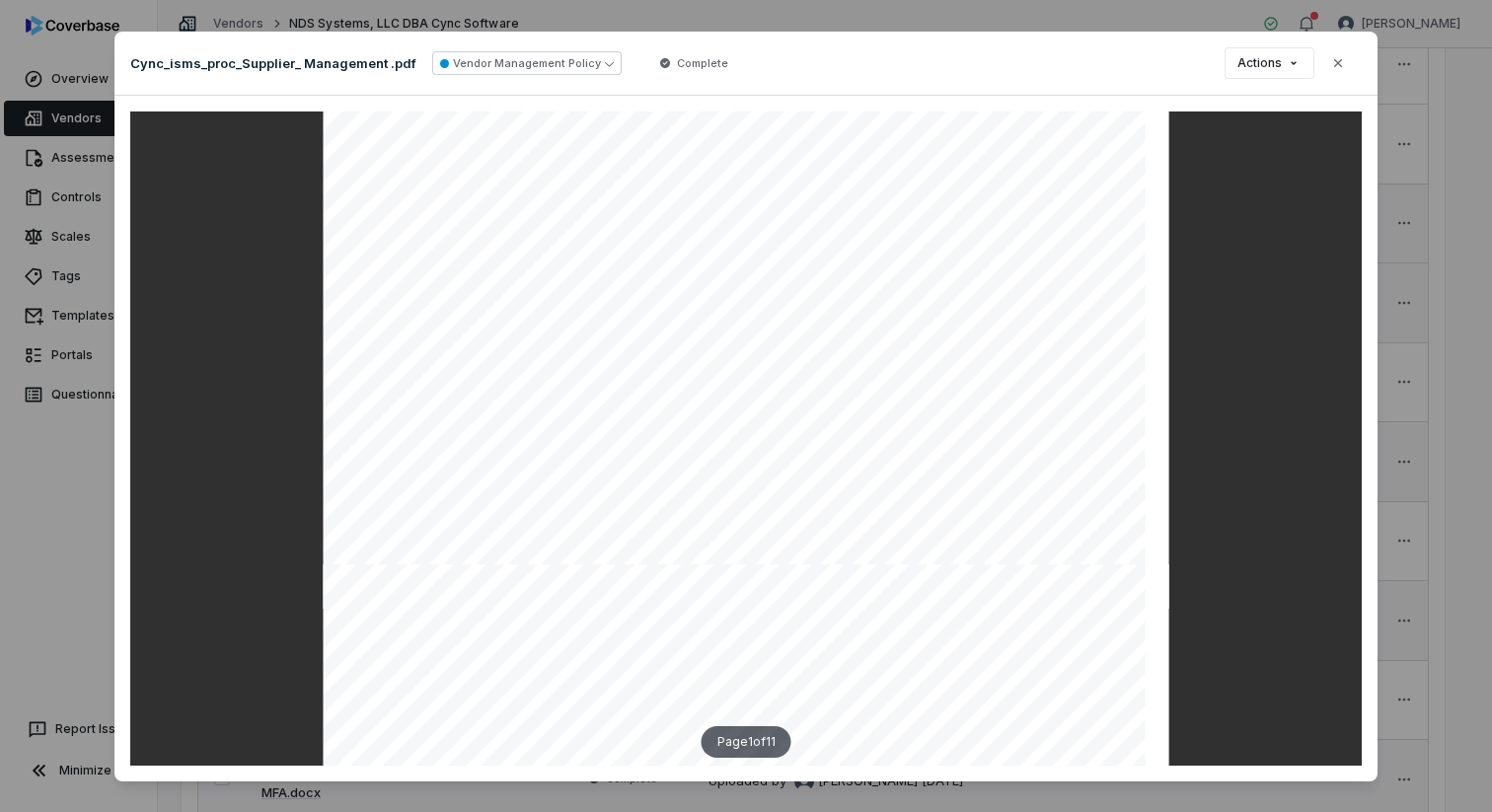 scroll, scrollTop: 672, scrollLeft: 0, axis: vertical 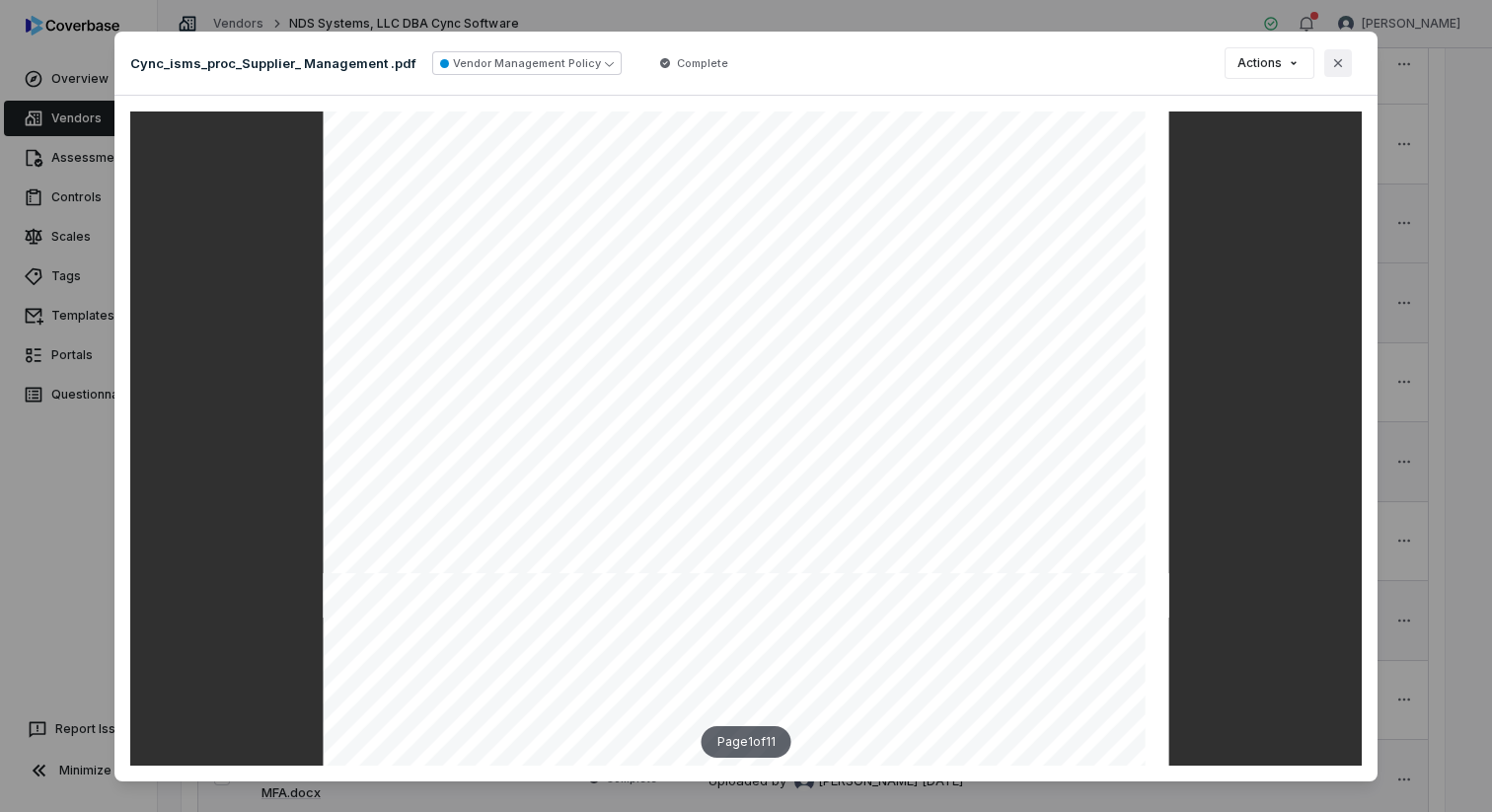 click 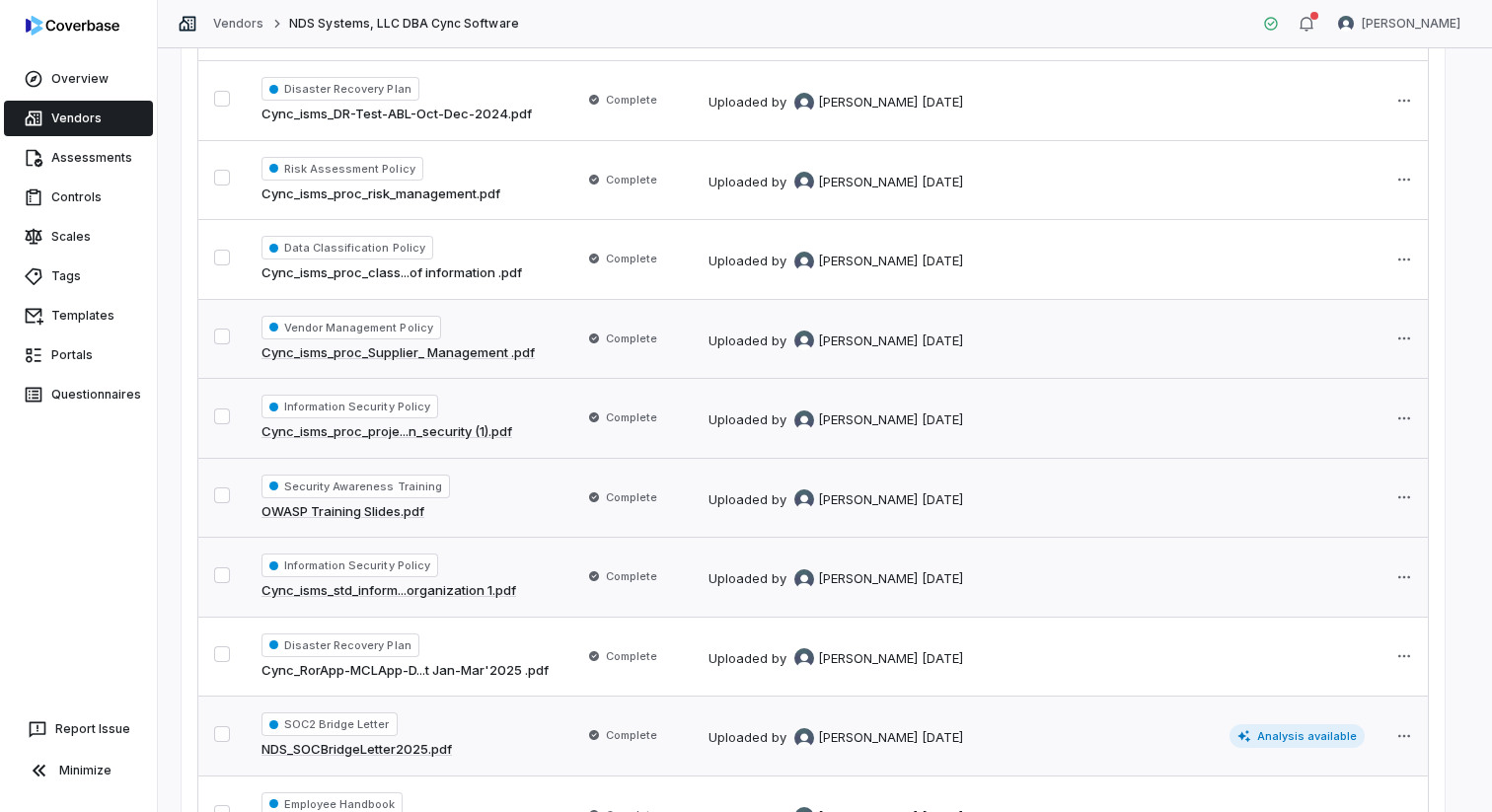 scroll, scrollTop: 1444, scrollLeft: 0, axis: vertical 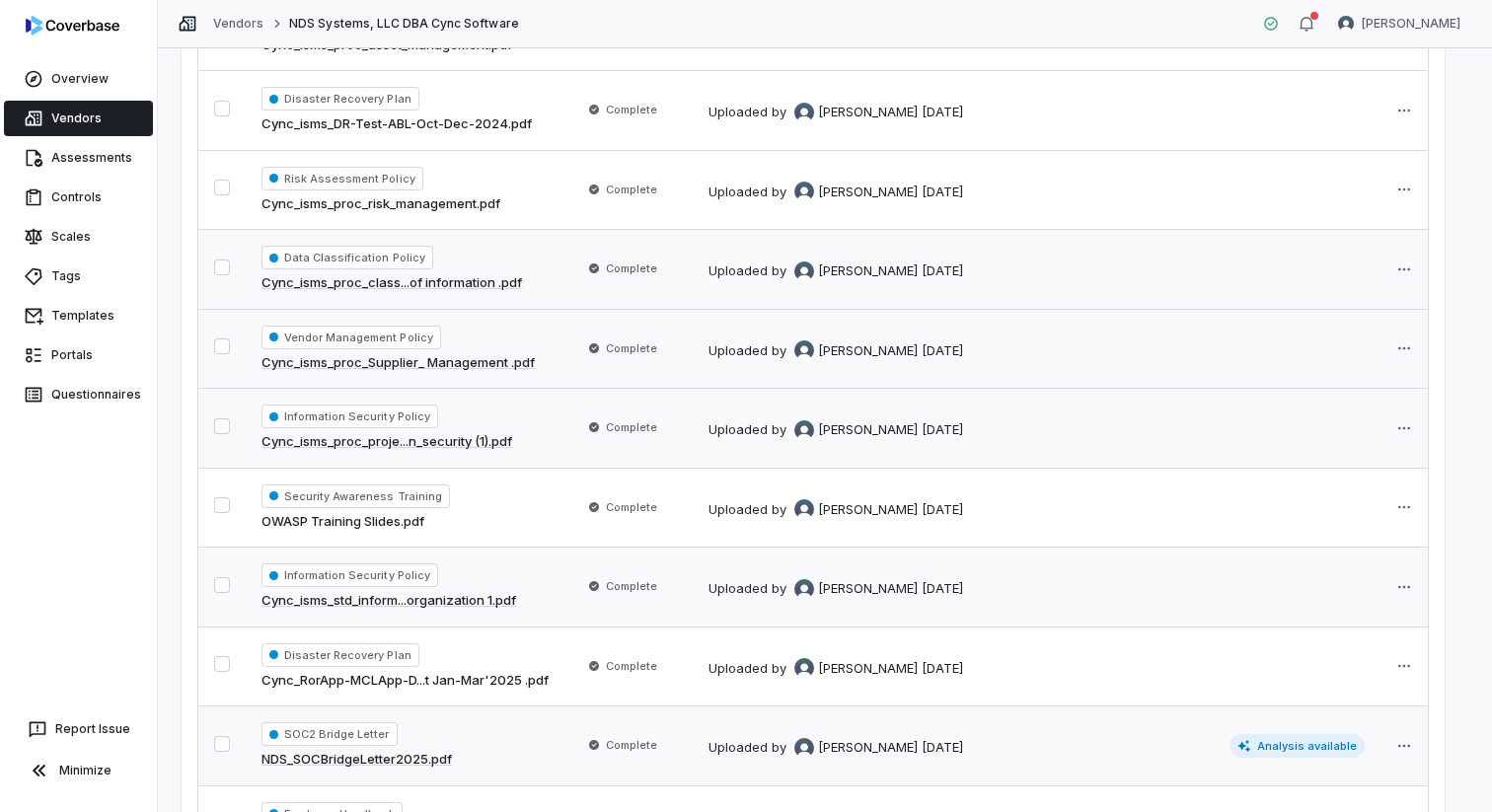 click on "Cync_isms_proc_class...of information .pdf" at bounding box center (392, 283) 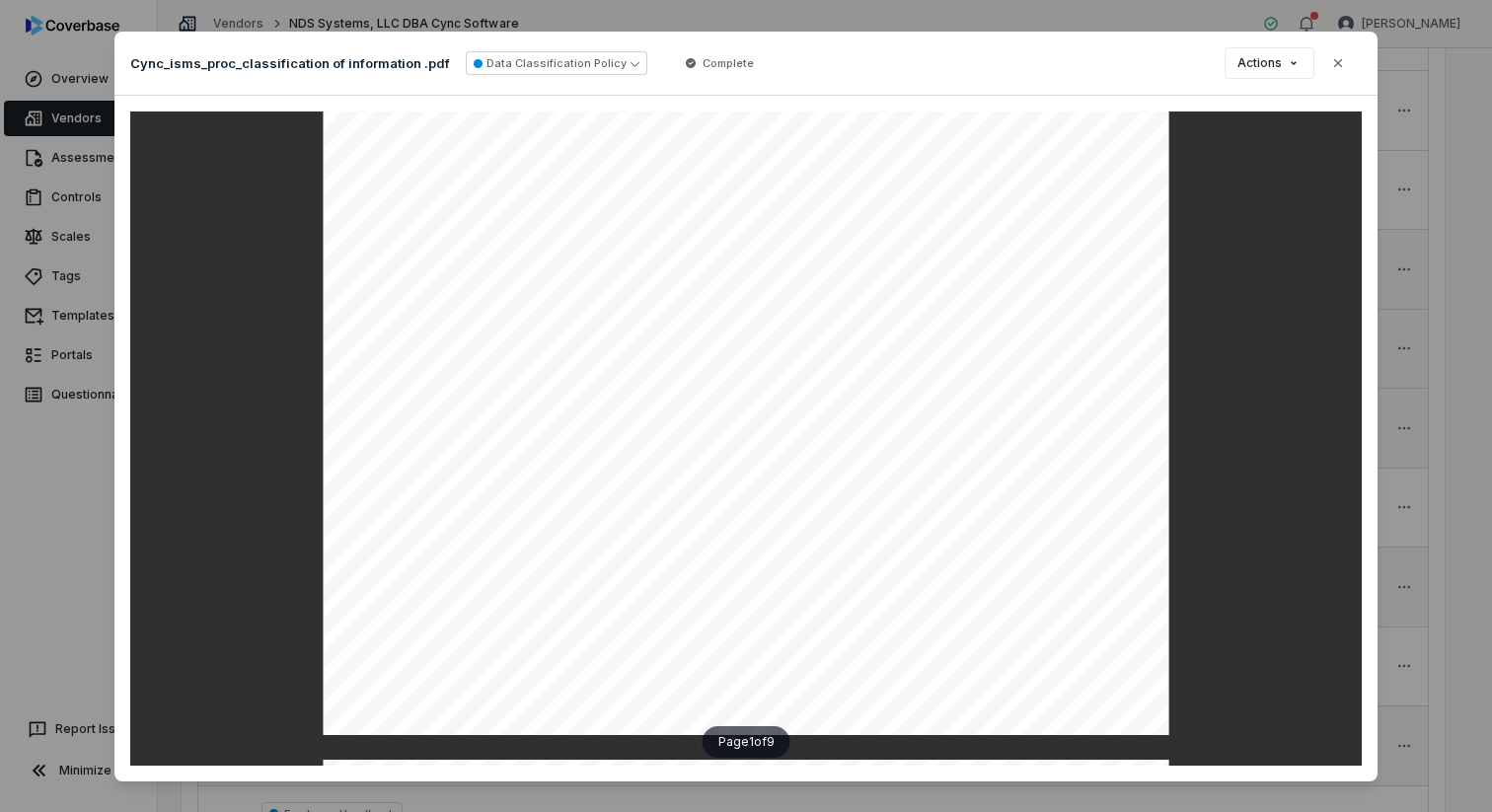 scroll, scrollTop: 491, scrollLeft: 0, axis: vertical 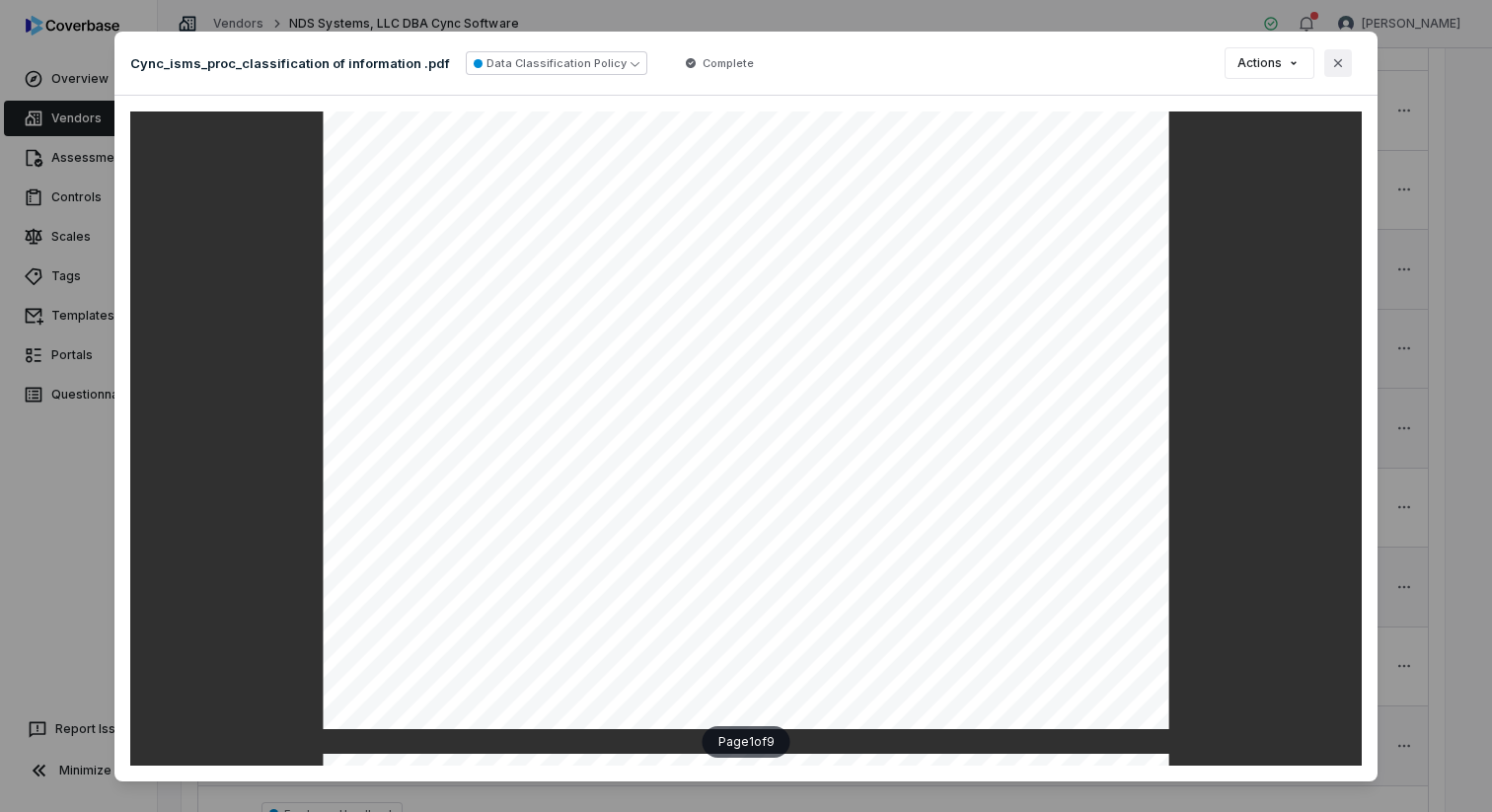 click 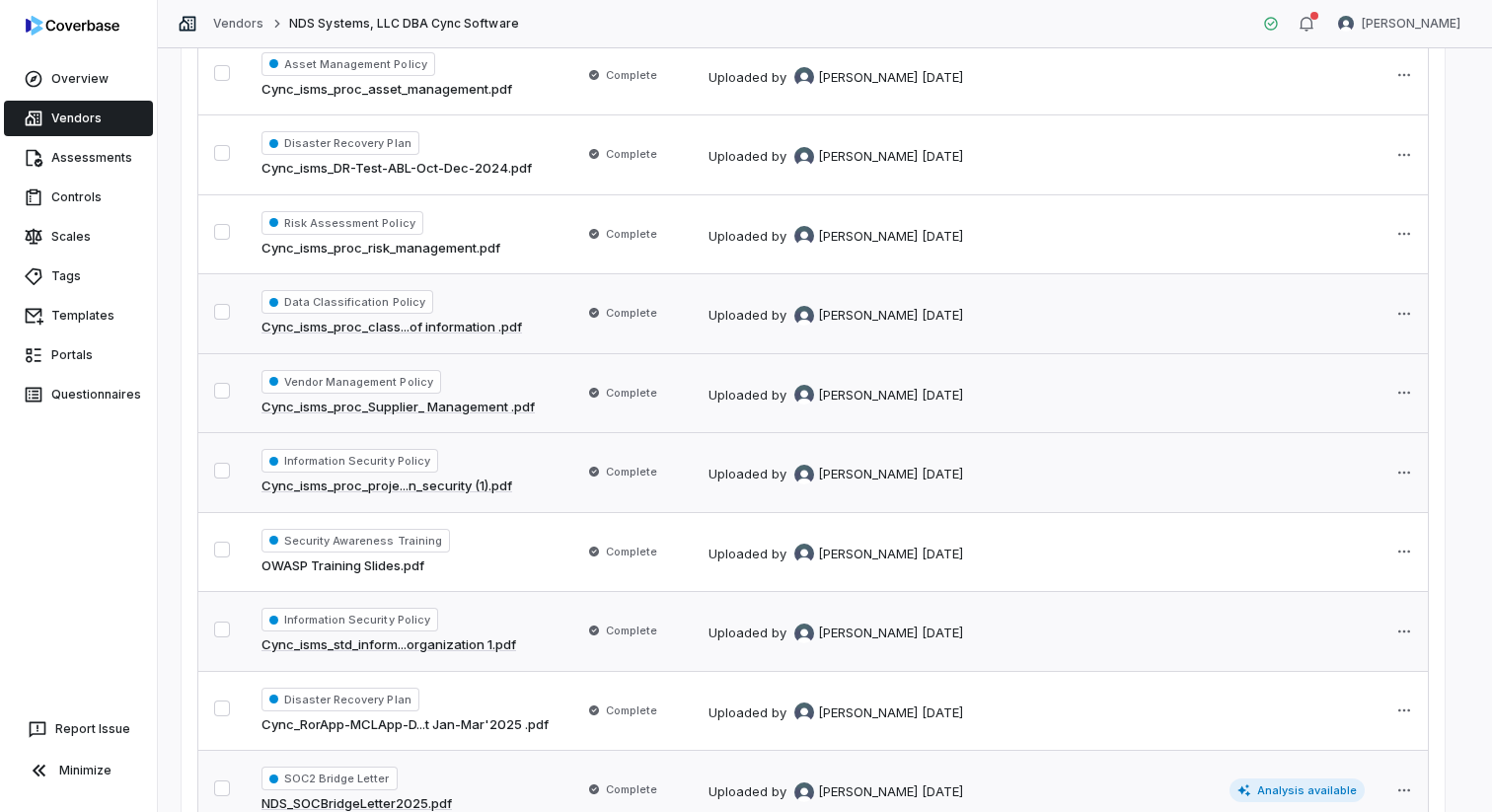 scroll, scrollTop: 1373, scrollLeft: 0, axis: vertical 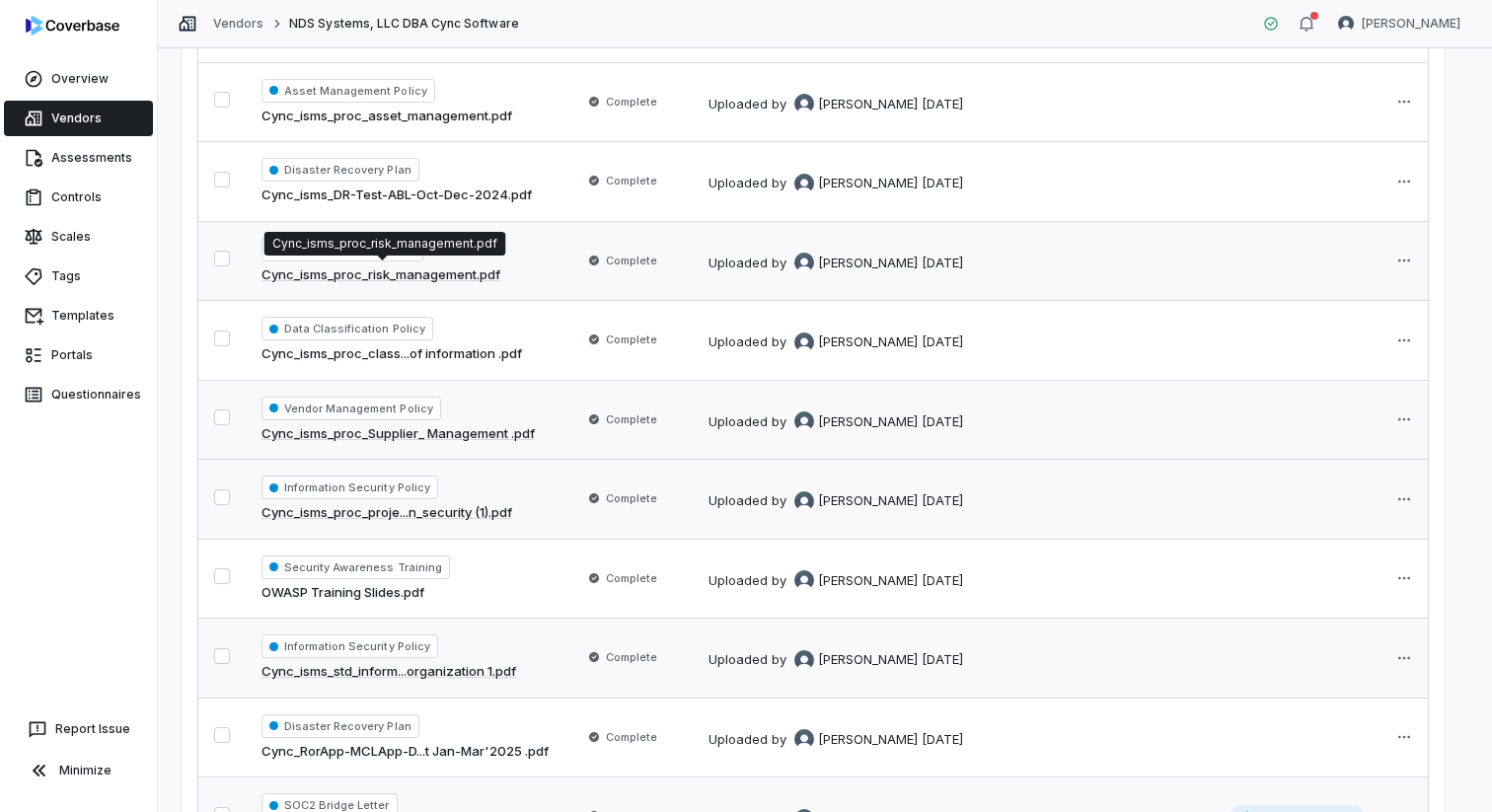 click on "Cync_isms_proc_risk_management.pdf" at bounding box center (381, 275) 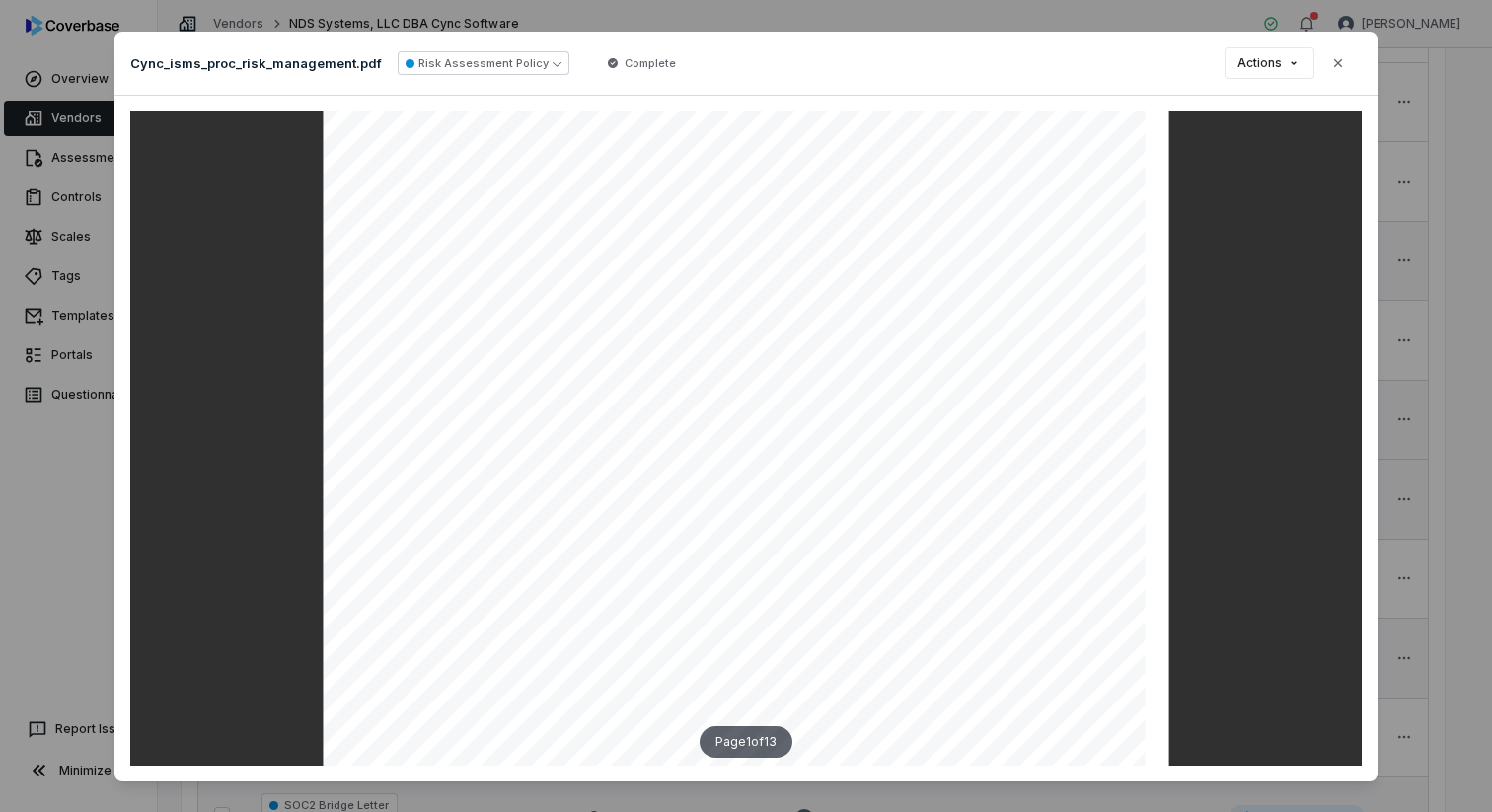 scroll, scrollTop: 235, scrollLeft: 0, axis: vertical 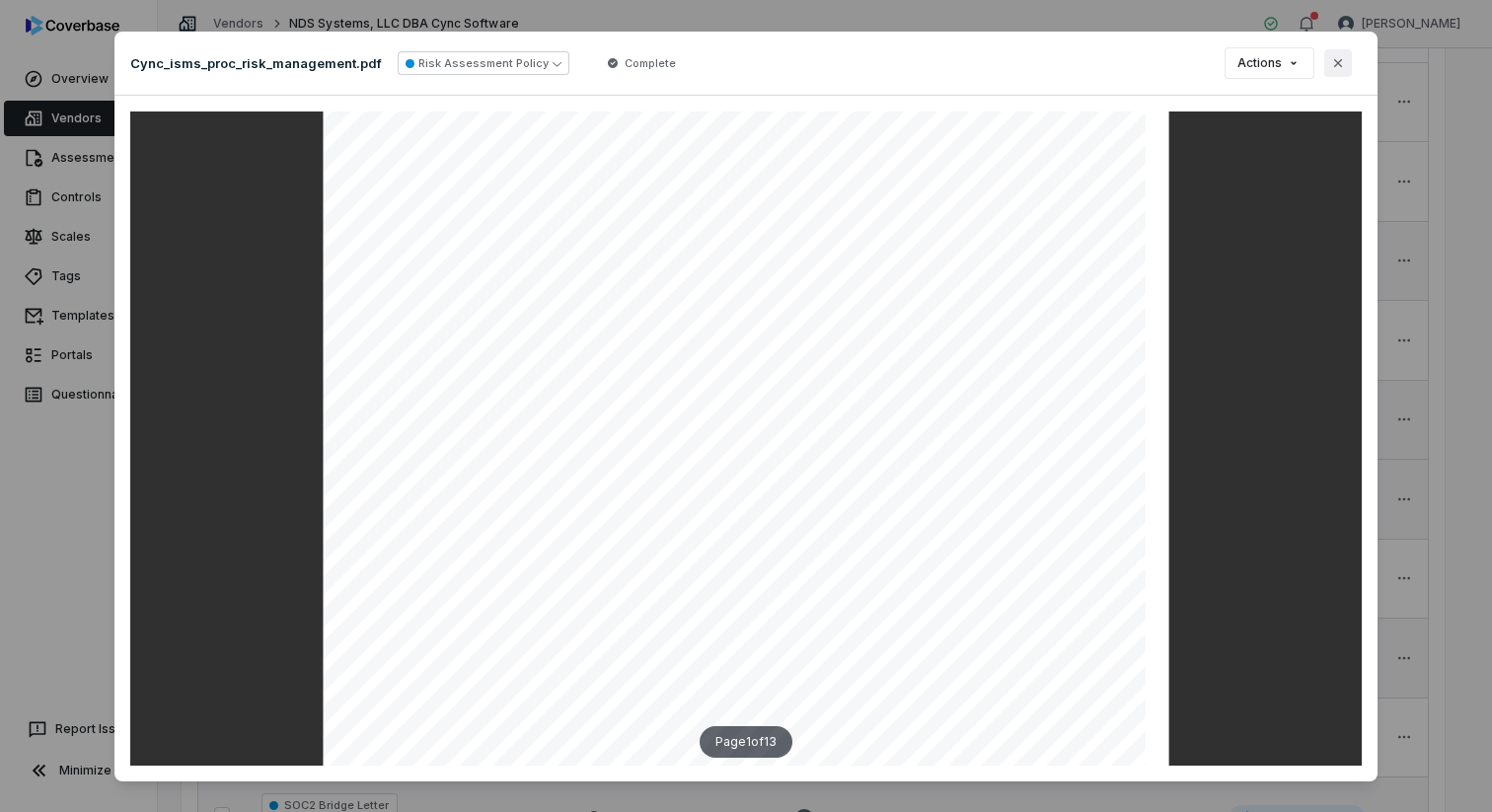 click 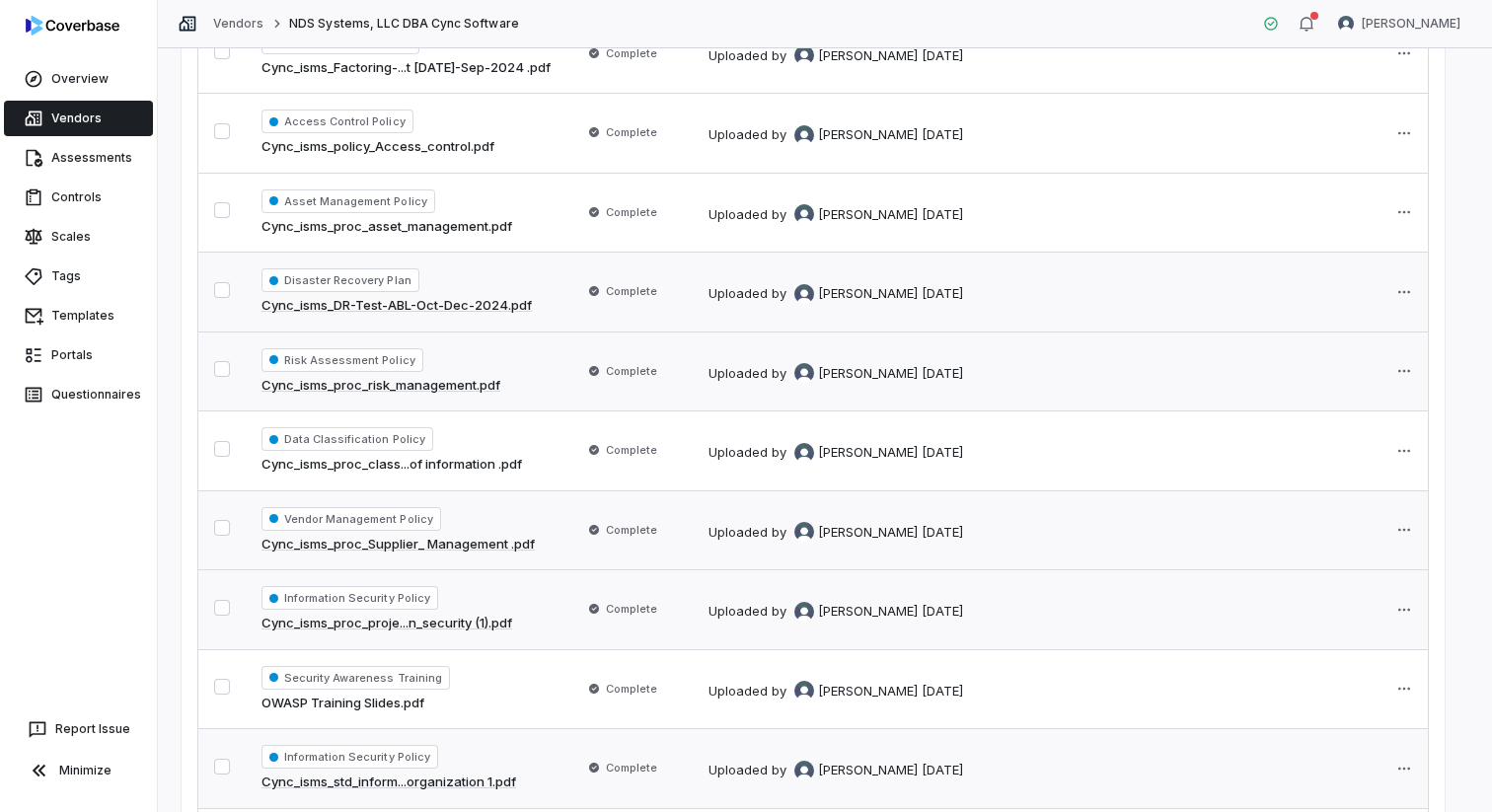 scroll, scrollTop: 1234, scrollLeft: 0, axis: vertical 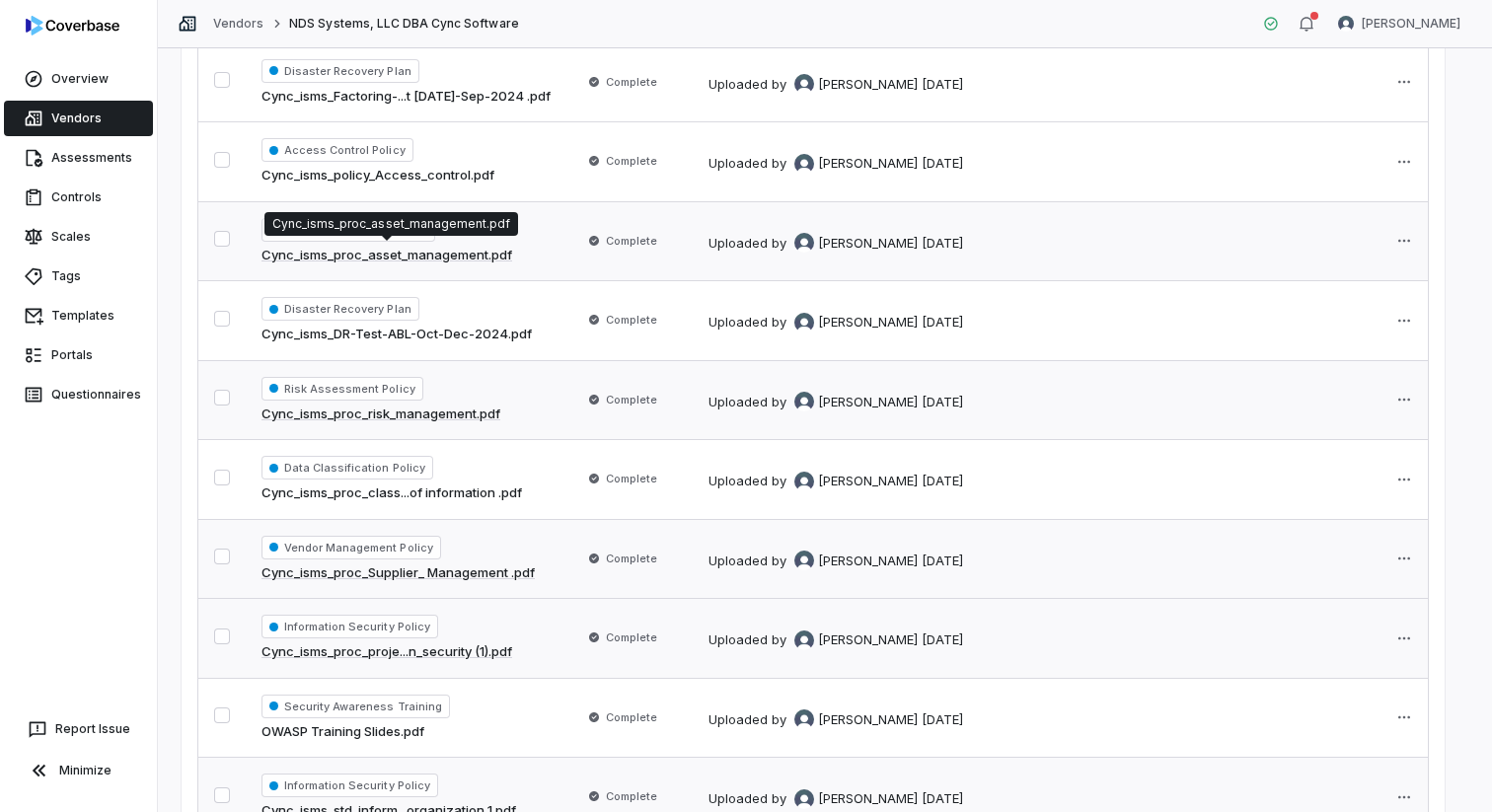 click on "Cync_isms_proc_asset_management.pdf" at bounding box center [387, 256] 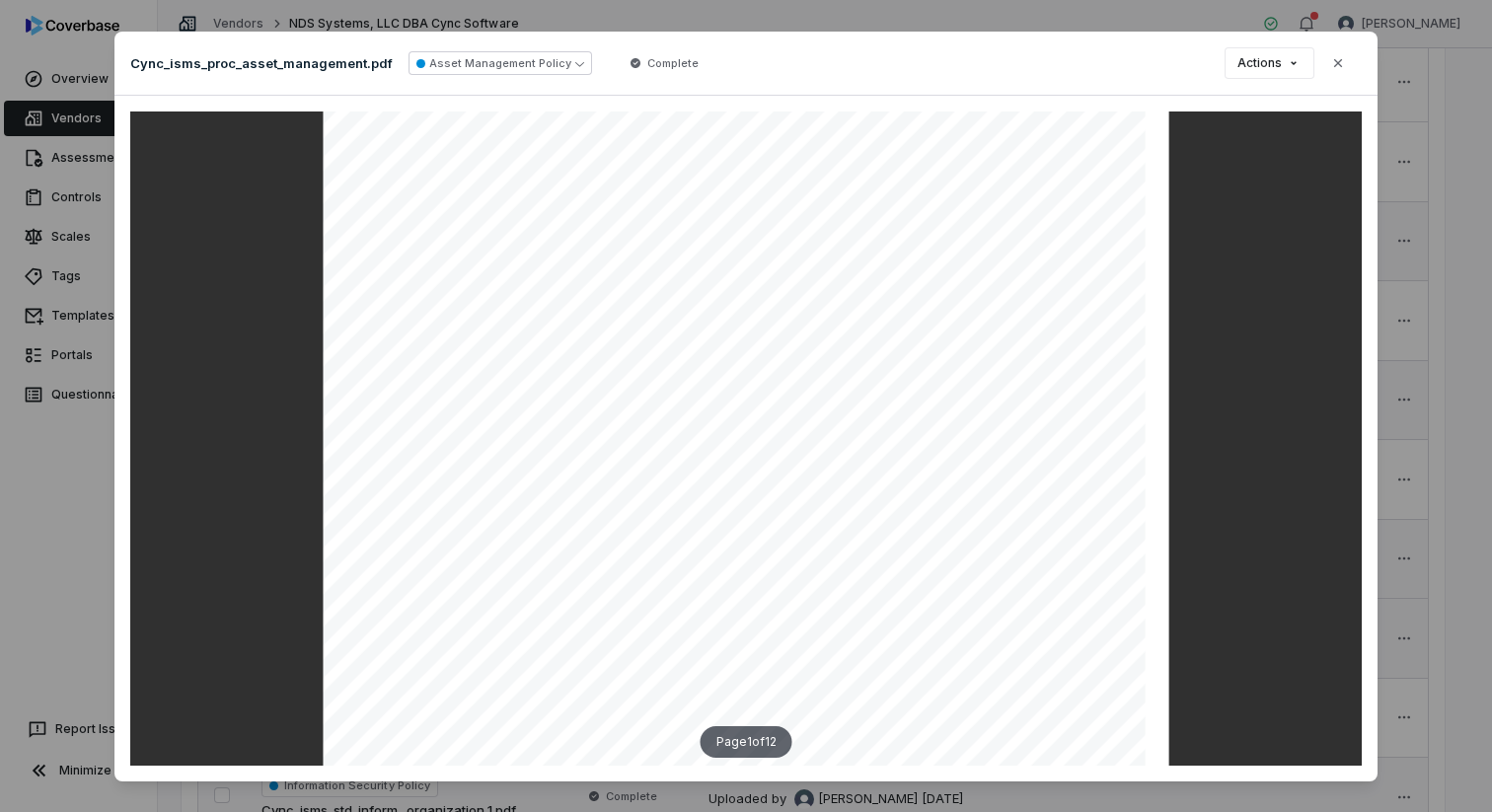 scroll, scrollTop: 497, scrollLeft: 0, axis: vertical 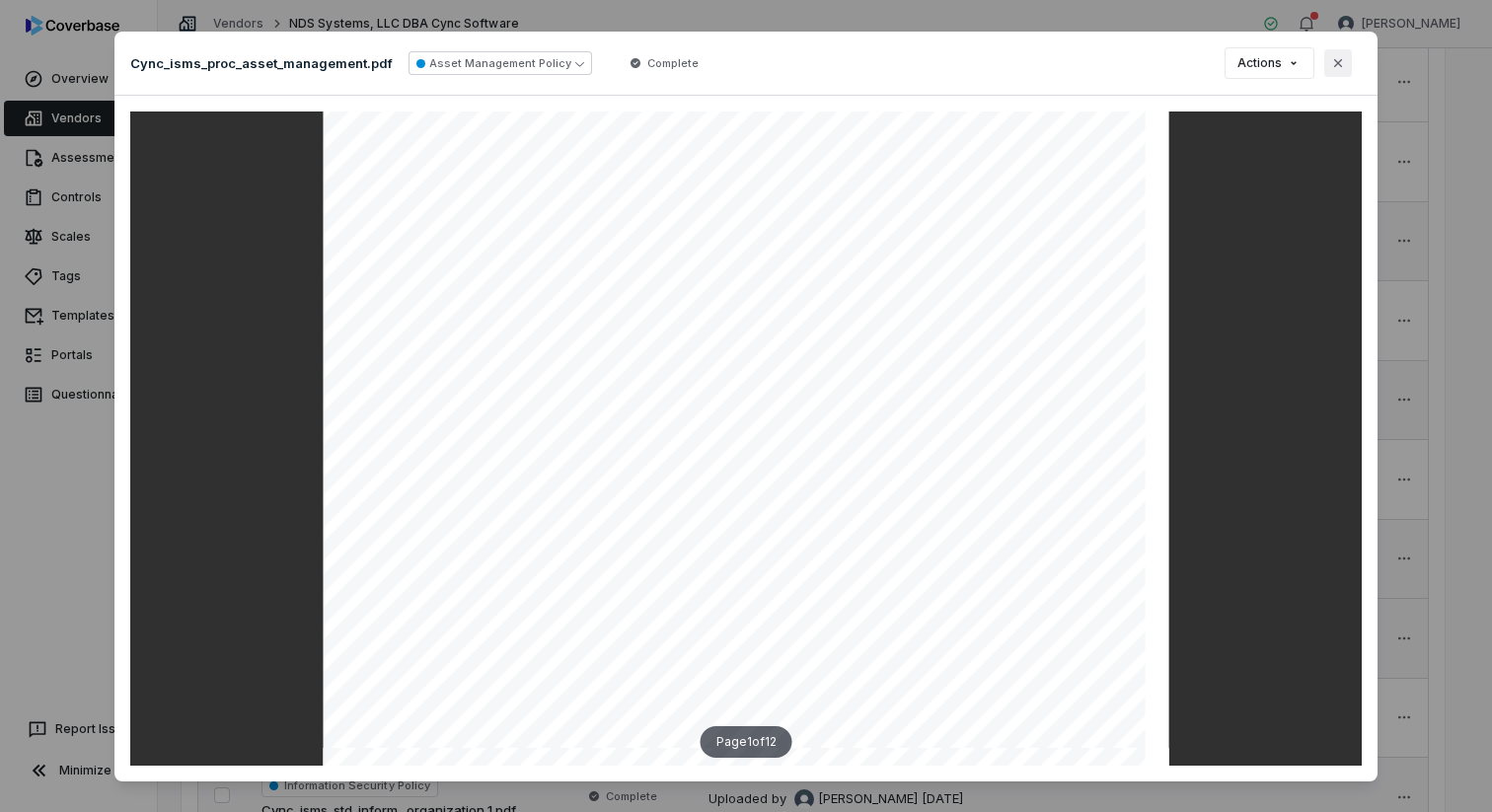 click 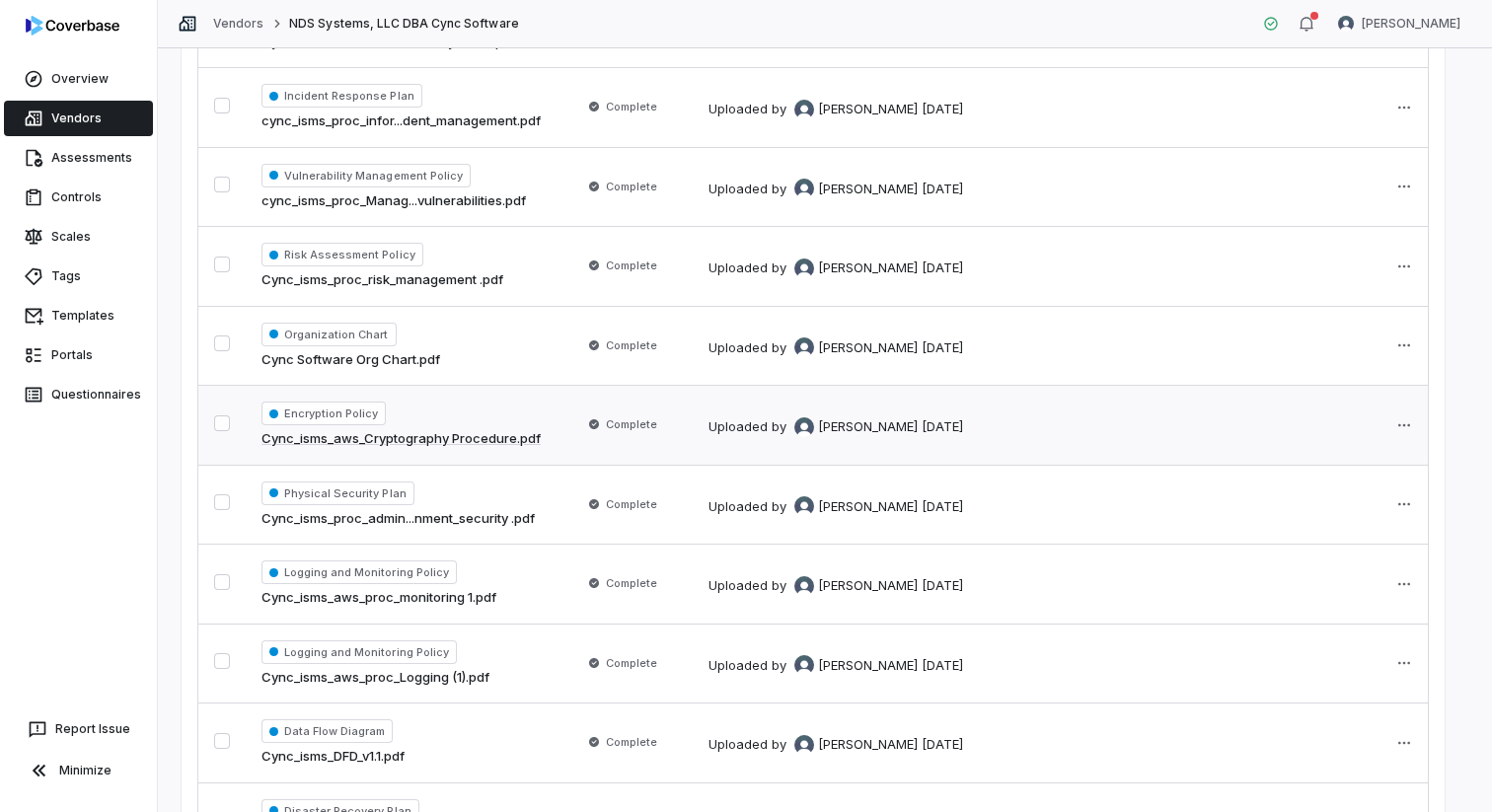 scroll, scrollTop: 475, scrollLeft: 0, axis: vertical 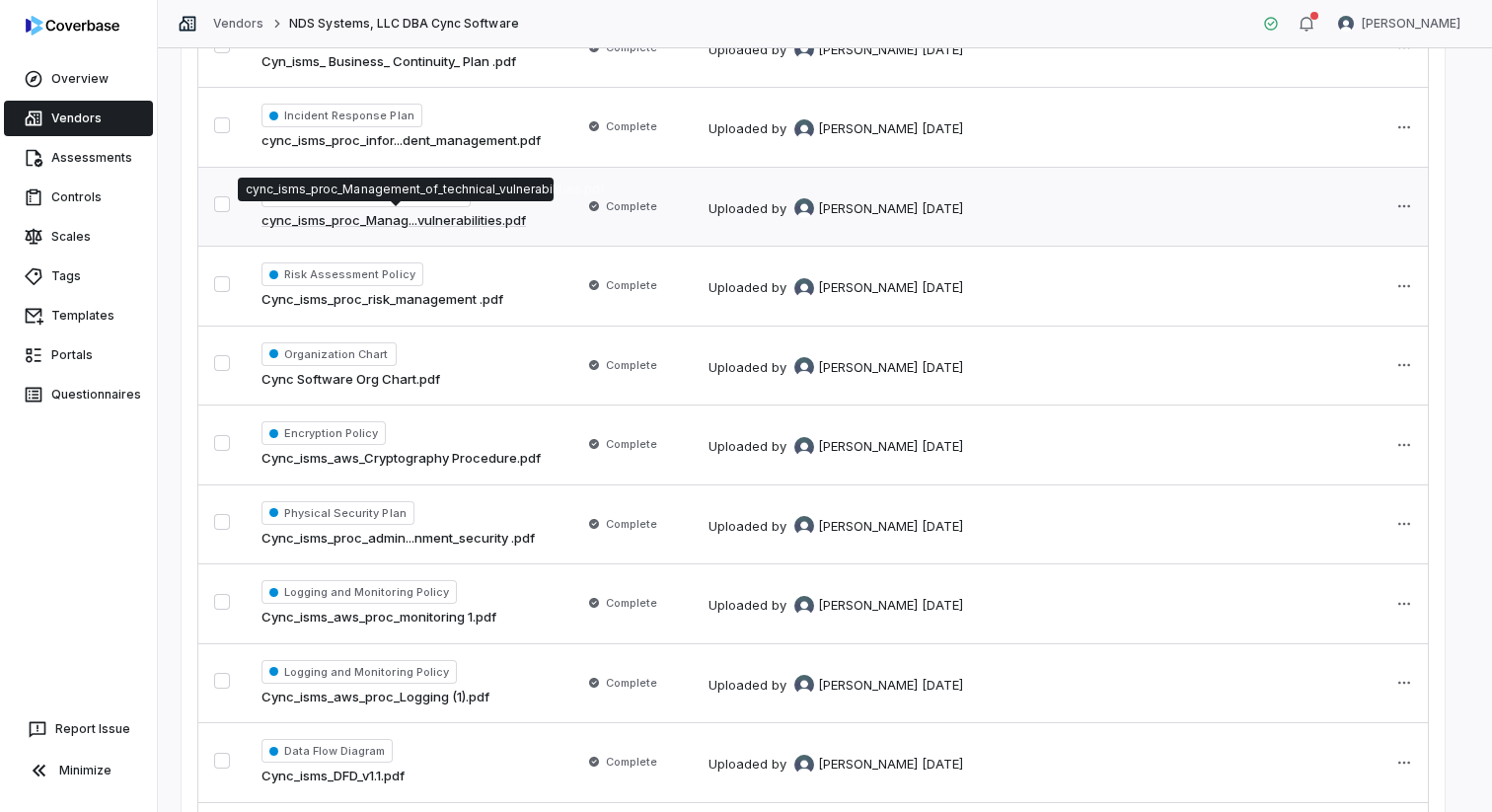 click on "cync_isms_proc_Manag...vulnerabilities.pdf" at bounding box center (394, 221) 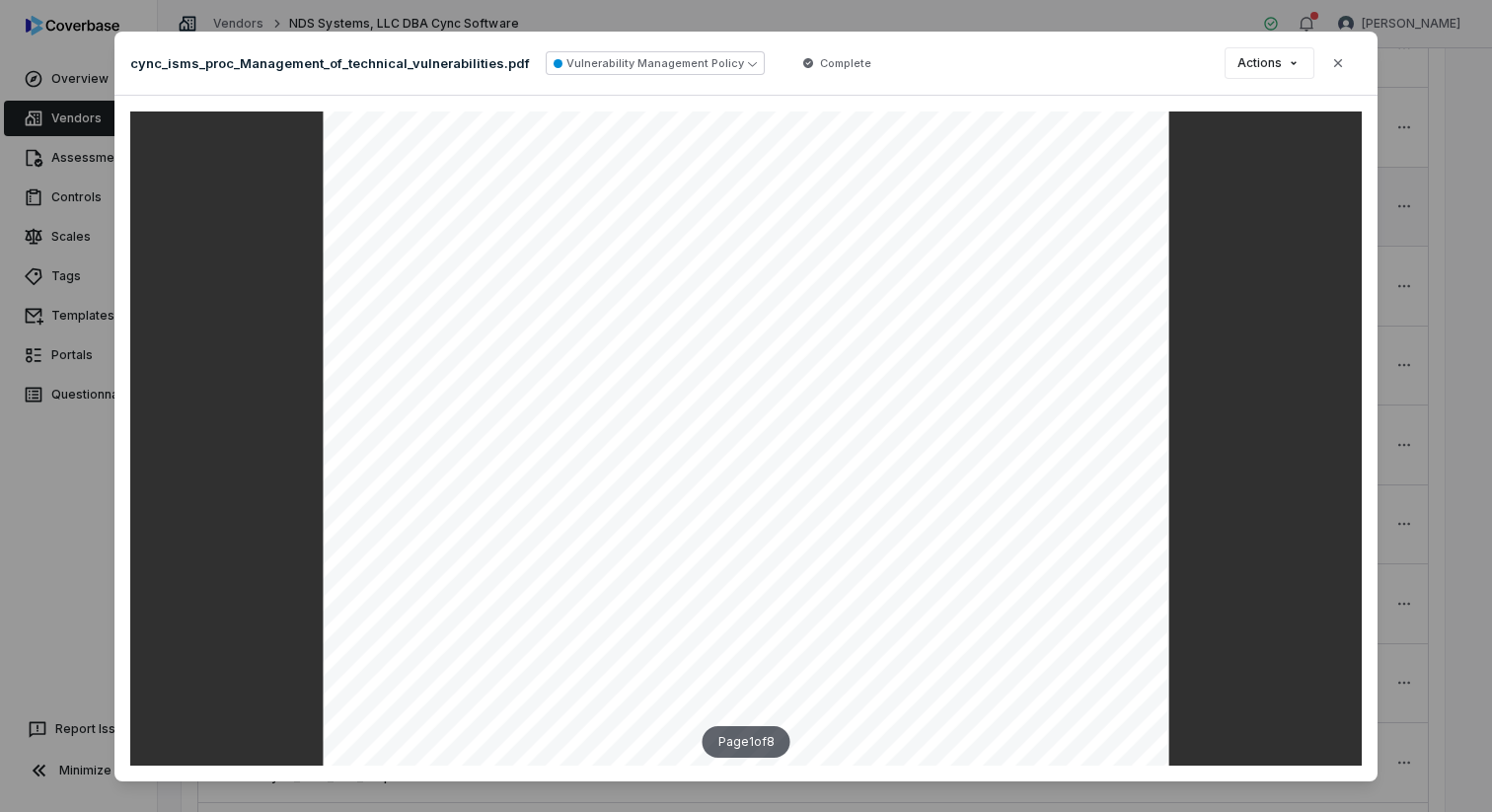 scroll, scrollTop: 172, scrollLeft: 0, axis: vertical 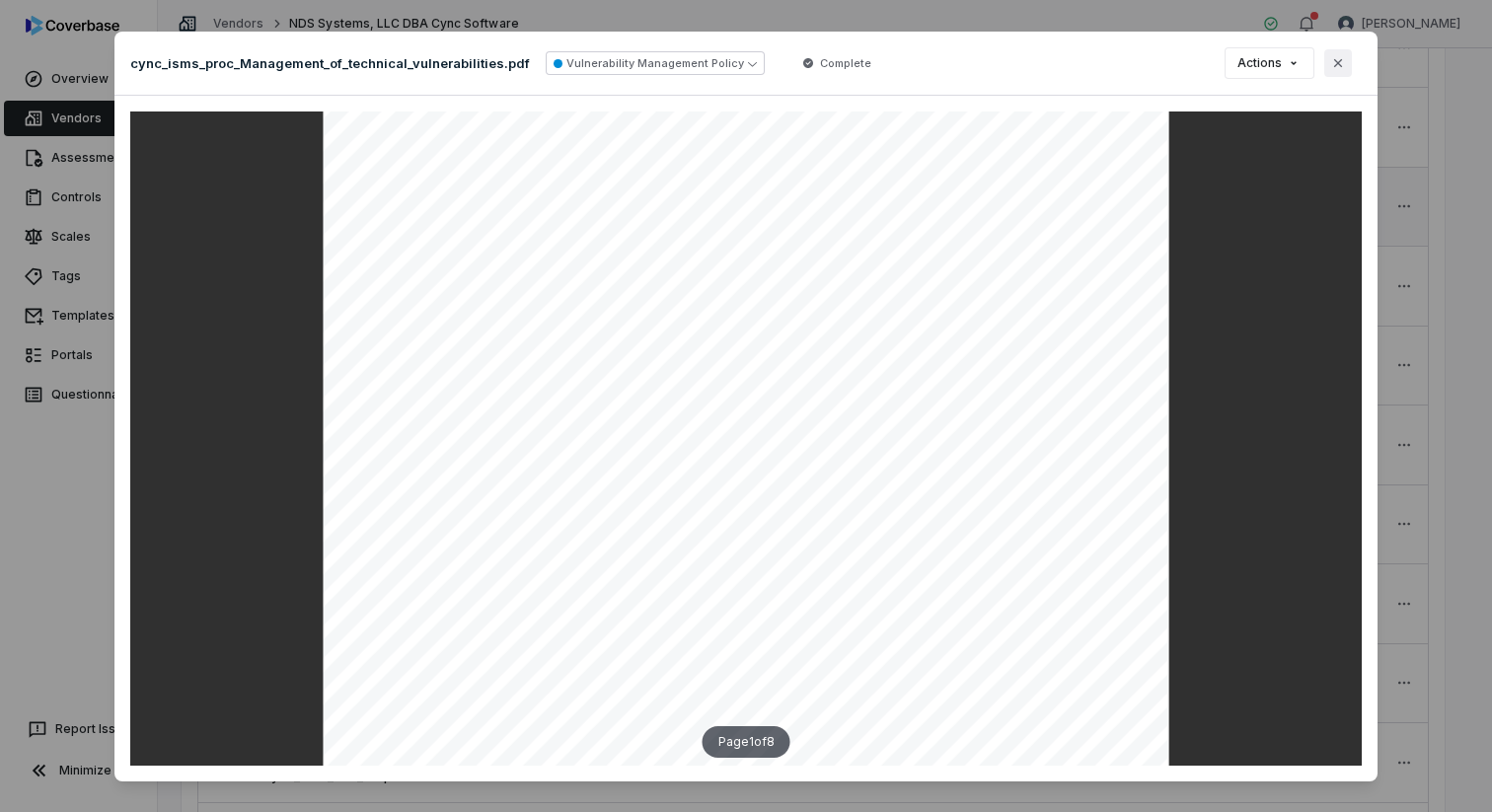 click on "Close" at bounding box center (1338, 63) 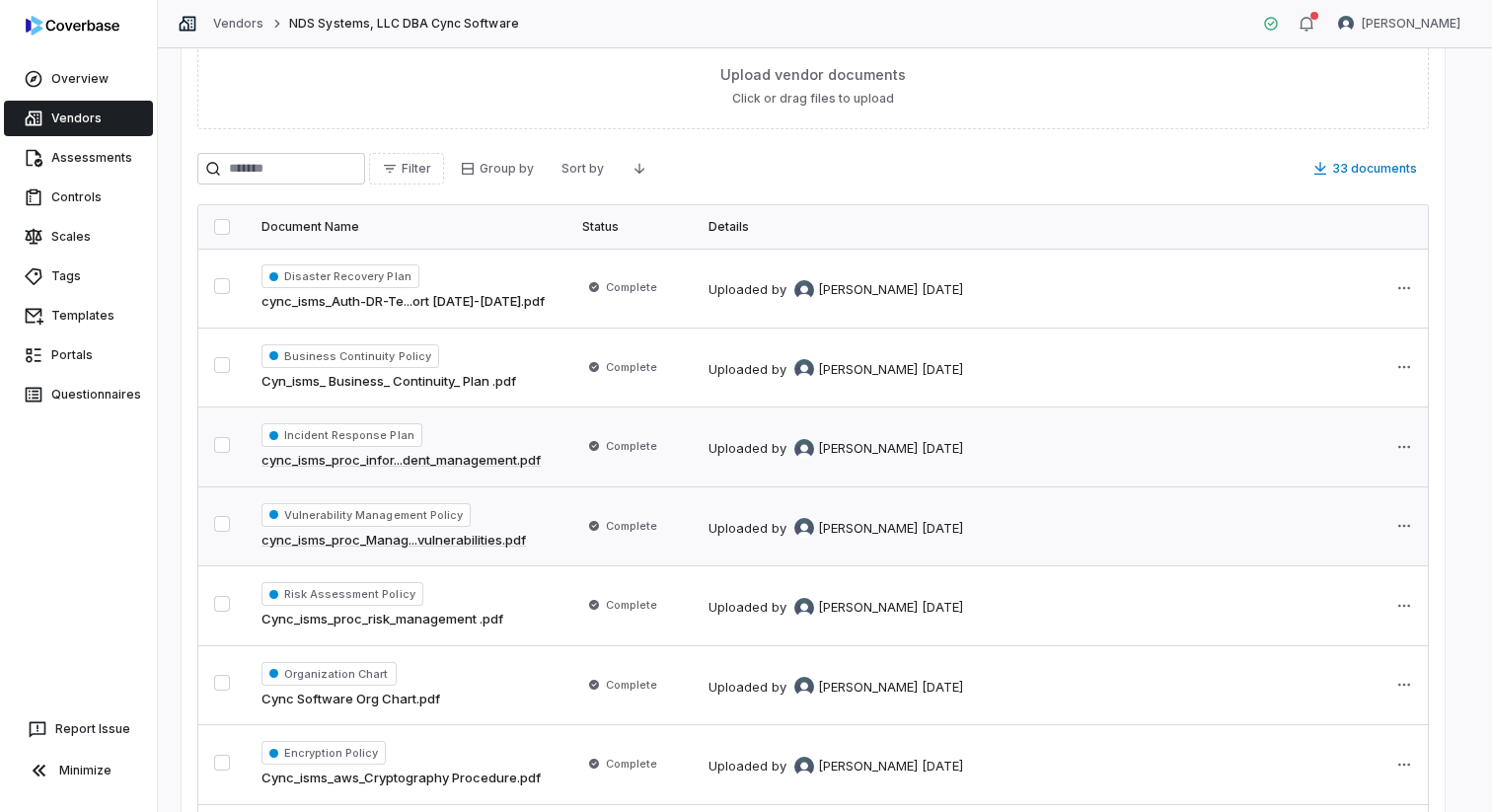 scroll, scrollTop: 138, scrollLeft: 0, axis: vertical 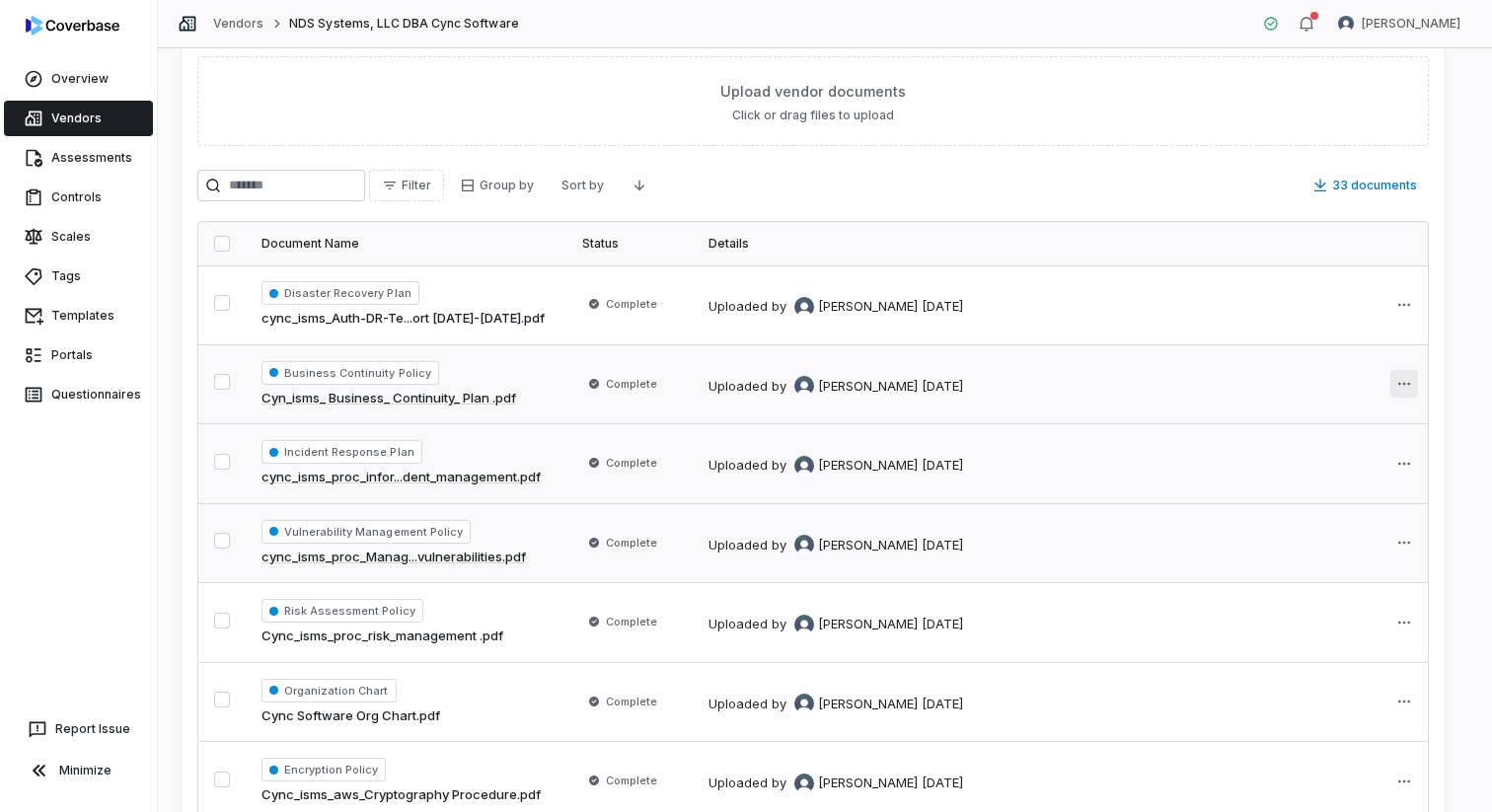 click on "Overview Vendors Assessments Controls Scales Tags Templates Portals Questionnaires Report Issue Minimize Vendors NDS Systems, LLC DBA Cync Software Gerald Pe NDS Systems, LLC DBA Cync Software Onboarding More Overview Overview Documents Documents Assessments Assessments Fact Sheet Fact Sheet Portals Portals Emails Emails Activity Activity Notes Notes Upload vendor documents Click or drag files to upload Filter Group by  Sort by  33 documents Document Name Status Details Disaster Recovery Plan cync_isms_Auth-DR-Te...ort Apr-Jun2024.pdf Complete Uploaded by Gerald Pe 5 days ago Business Continuity Policy Cyn_isms_ Business_ Continuity_ Plan .pdf Complete Uploaded by Gerald Pe 5 days ago Incident Response Plan cync_isms_proc_infor...dent_management.pdf Complete Uploaded by Gerald Pe 5 days ago Vulnerability Management Policy cync_isms_proc_Manag...vulnerabilities.pdf Complete Uploaded by Gerald Pe 5 days ago Risk Assessment Policy Cync_isms_proc_risk_management .pdf Complete Uploaded by Gerald Pe" at bounding box center (746, 406) 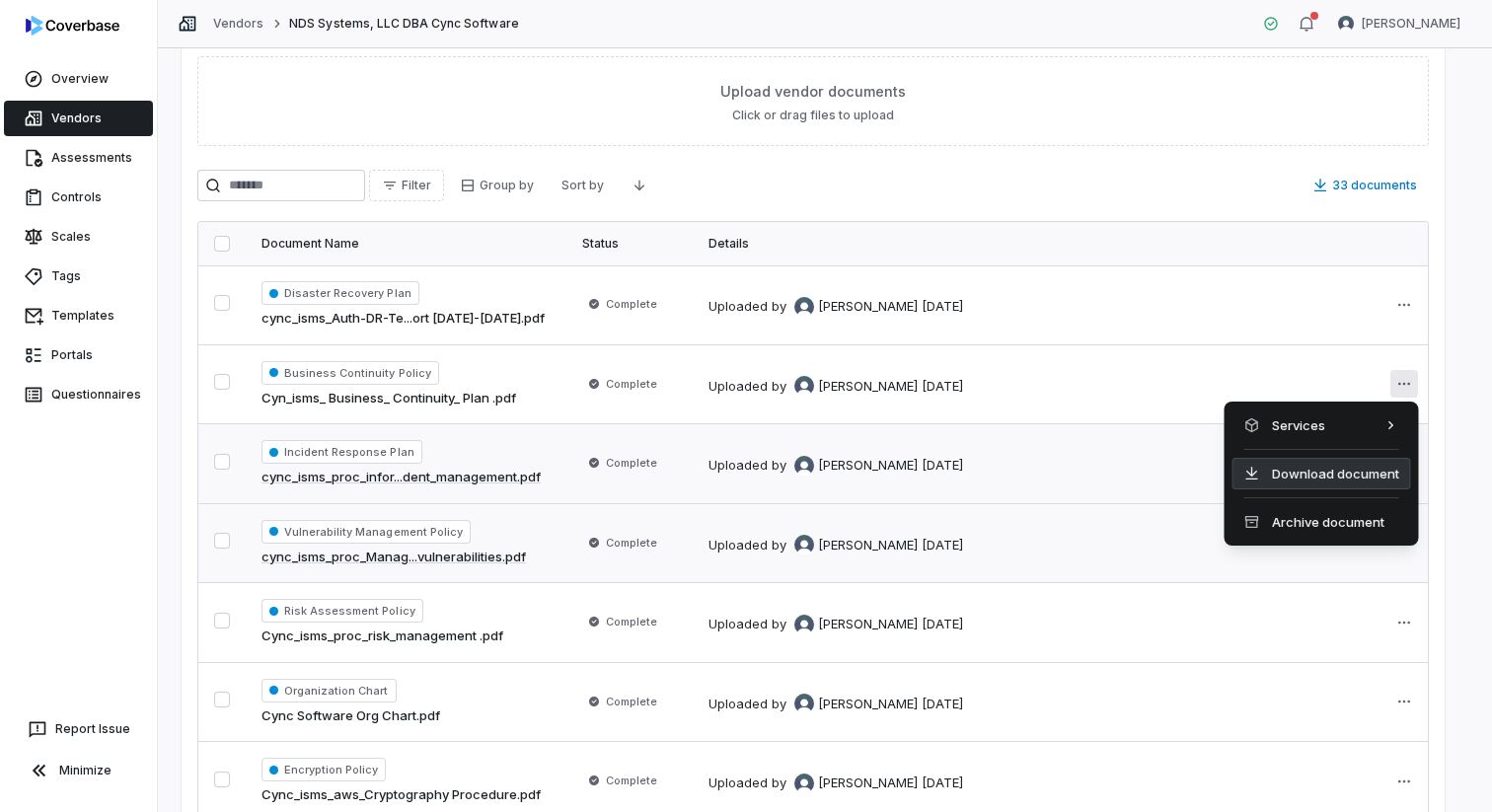 click on "Download document" at bounding box center [1321, 474] 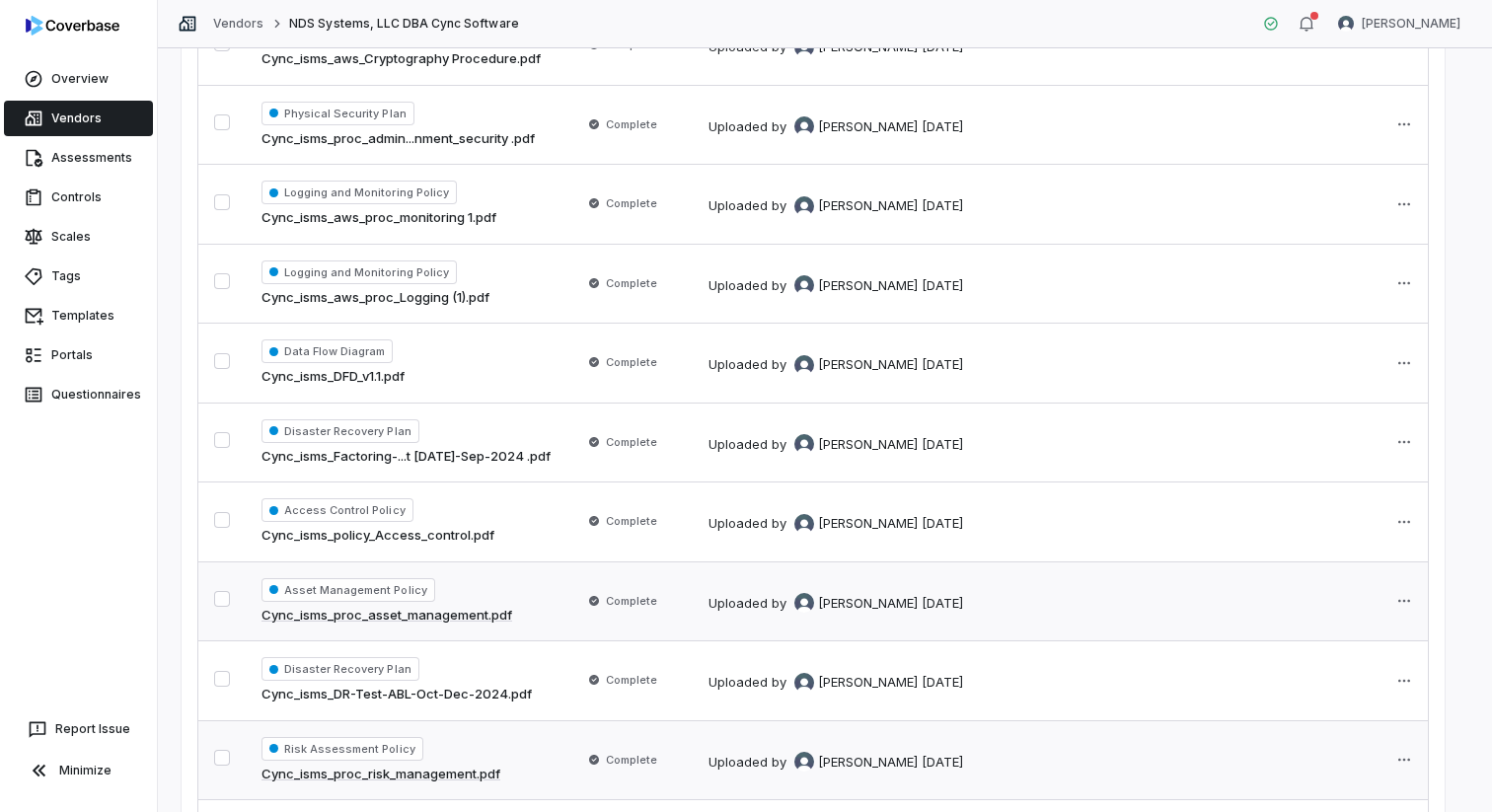 scroll, scrollTop: 912, scrollLeft: 0, axis: vertical 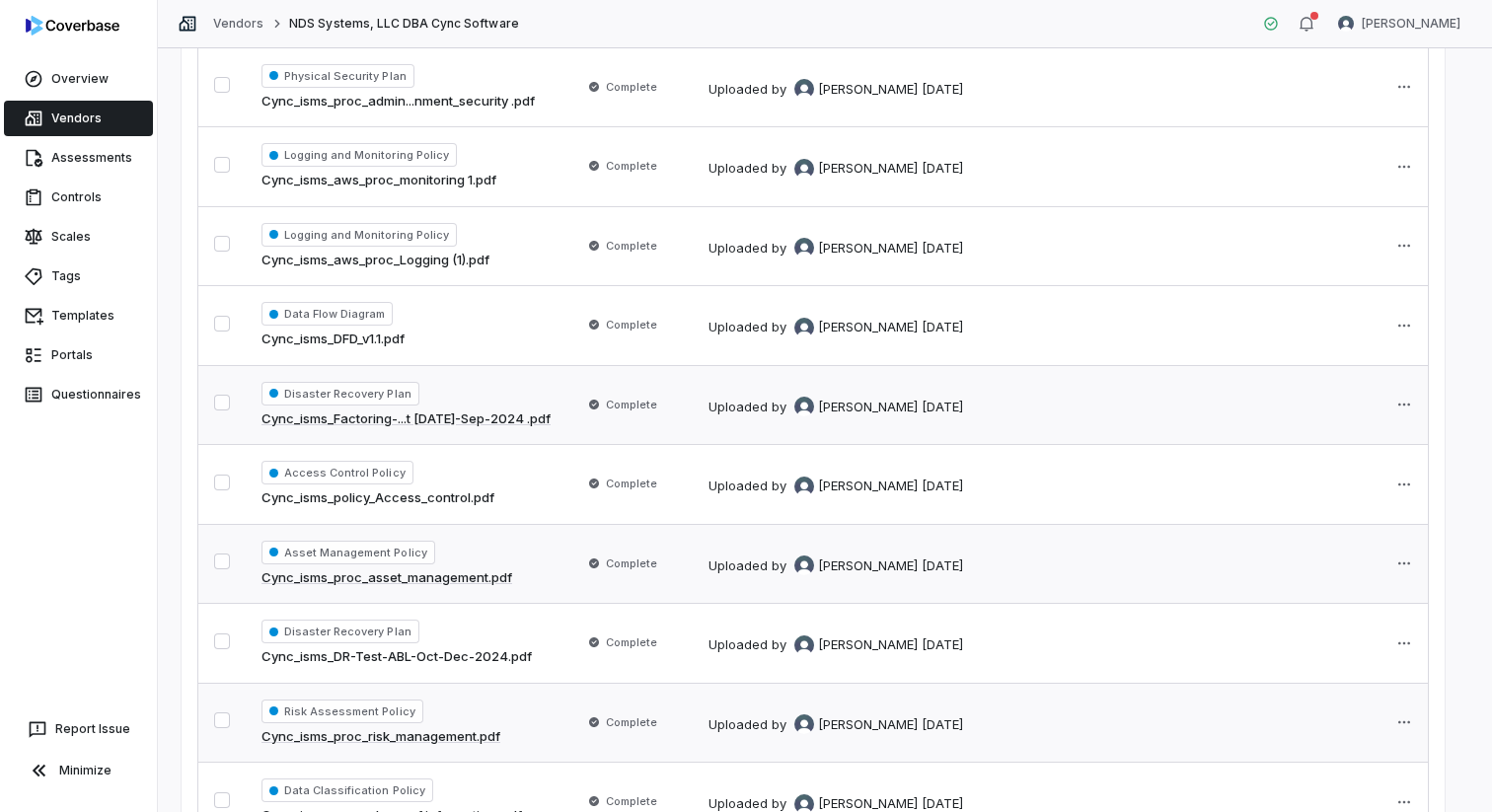 click on "Cync_isms_Factoring-...t Jul-Sep-2024 .pdf" at bounding box center [406, 419] 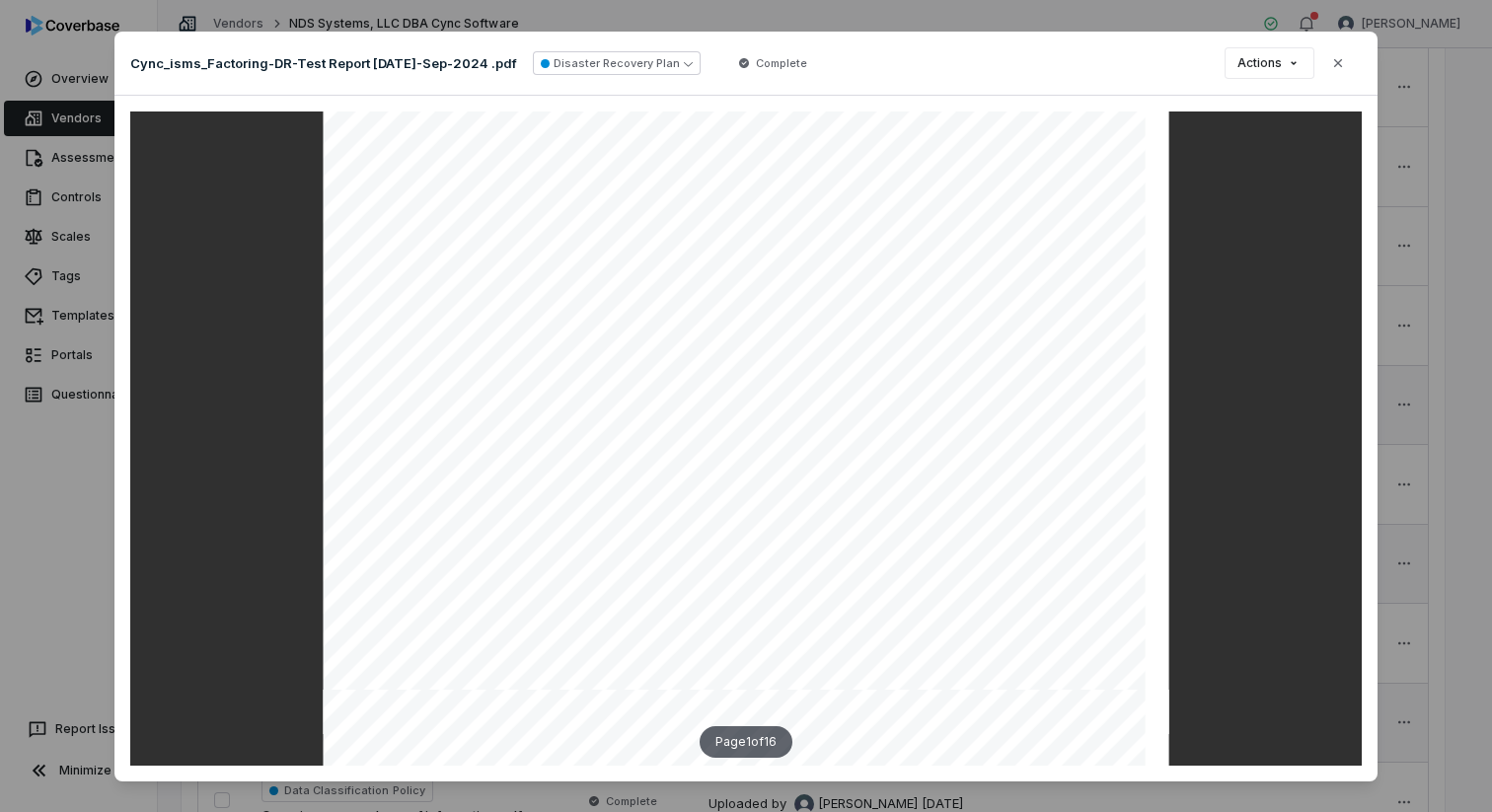 scroll, scrollTop: 552, scrollLeft: 0, axis: vertical 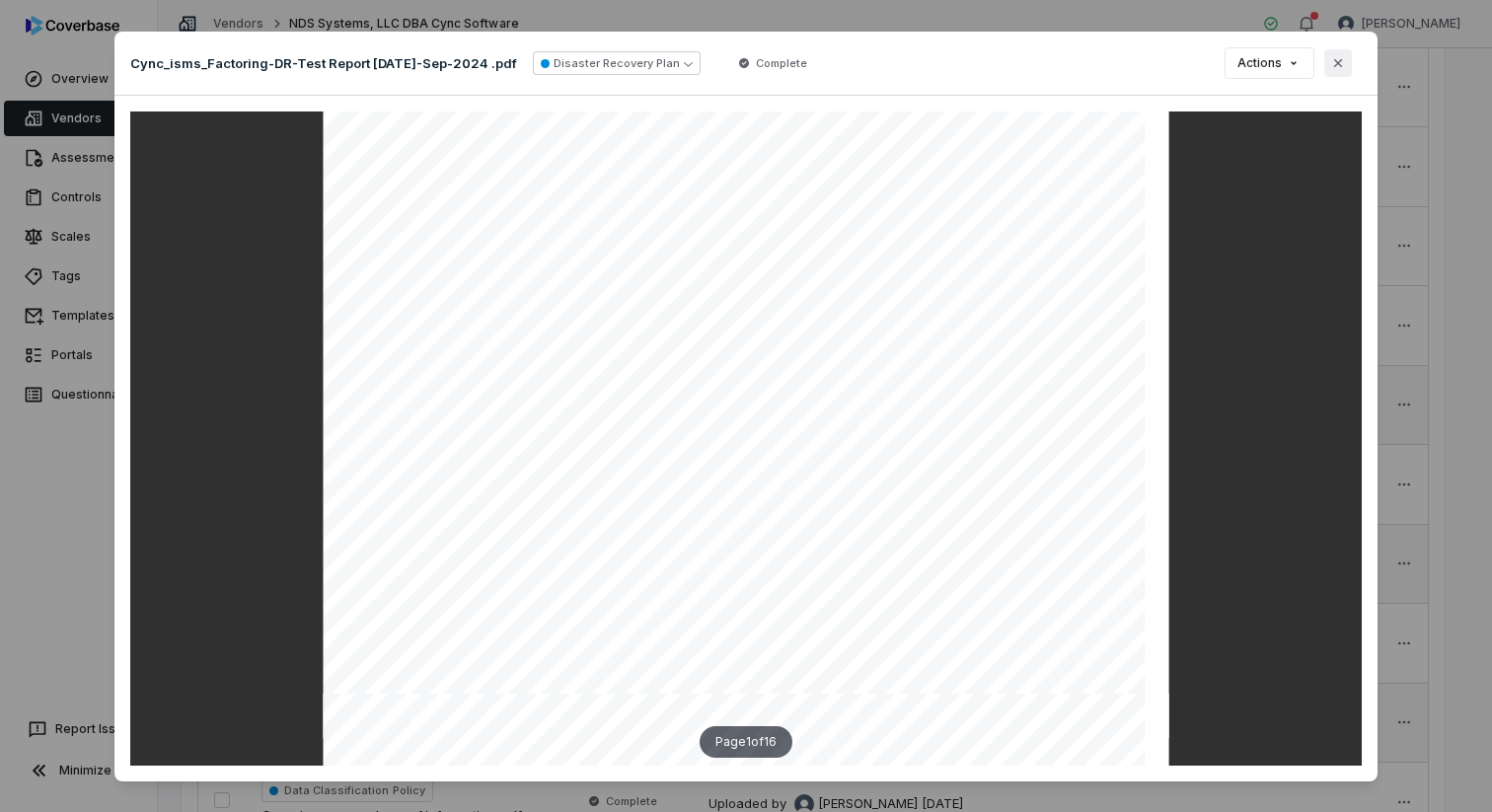 click on "Close" at bounding box center [1338, 63] 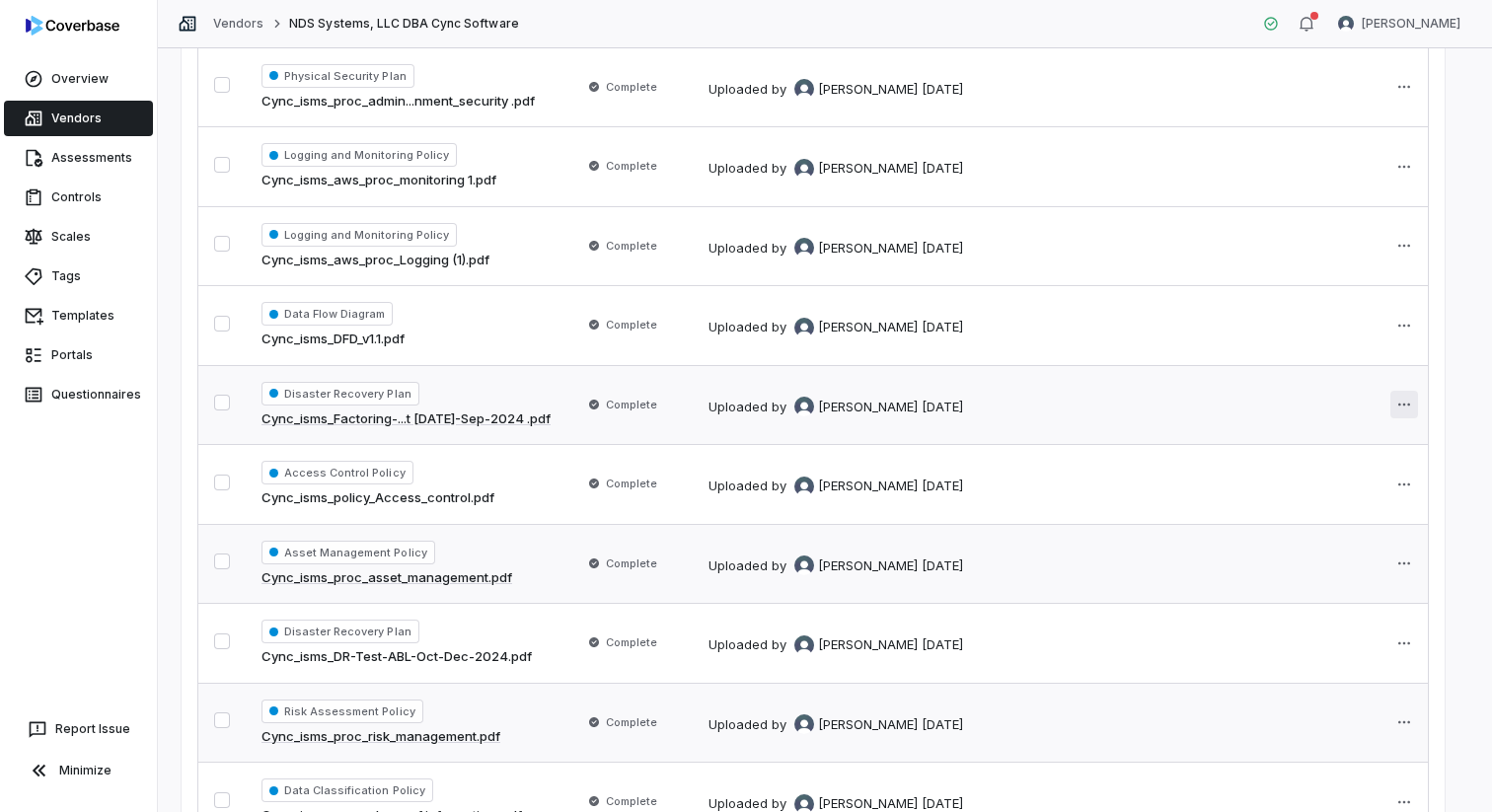click on "Overview Vendors Assessments Controls Scales Tags Templates Portals Questionnaires Report Issue Minimize Vendors NDS Systems, LLC DBA Cync Software Gerald Pe NDS Systems, LLC DBA Cync Software Onboarding More Overview Overview Documents Documents Assessments Assessments Fact Sheet Fact Sheet Portals Portals Emails Emails Activity Activity Notes Notes Upload vendor documents Click or drag files to upload Filter Group by  Sort by  33 documents Document Name Status Details Disaster Recovery Plan cync_isms_Auth-DR-Te...ort Apr-Jun2024.pdf Complete Uploaded by Gerald Pe 5 days ago Business Continuity Policy Cyn_isms_ Business_ Continuity_ Plan .pdf Complete Uploaded by Gerald Pe 5 days ago Incident Response Plan cync_isms_proc_infor...dent_management.pdf Complete Uploaded by Gerald Pe 5 days ago Vulnerability Management Policy cync_isms_proc_Manag...vulnerabilities.pdf Complete Uploaded by Gerald Pe 5 days ago Risk Assessment Policy Cync_isms_proc_risk_management .pdf Complete Uploaded by Gerald Pe" at bounding box center [746, 406] 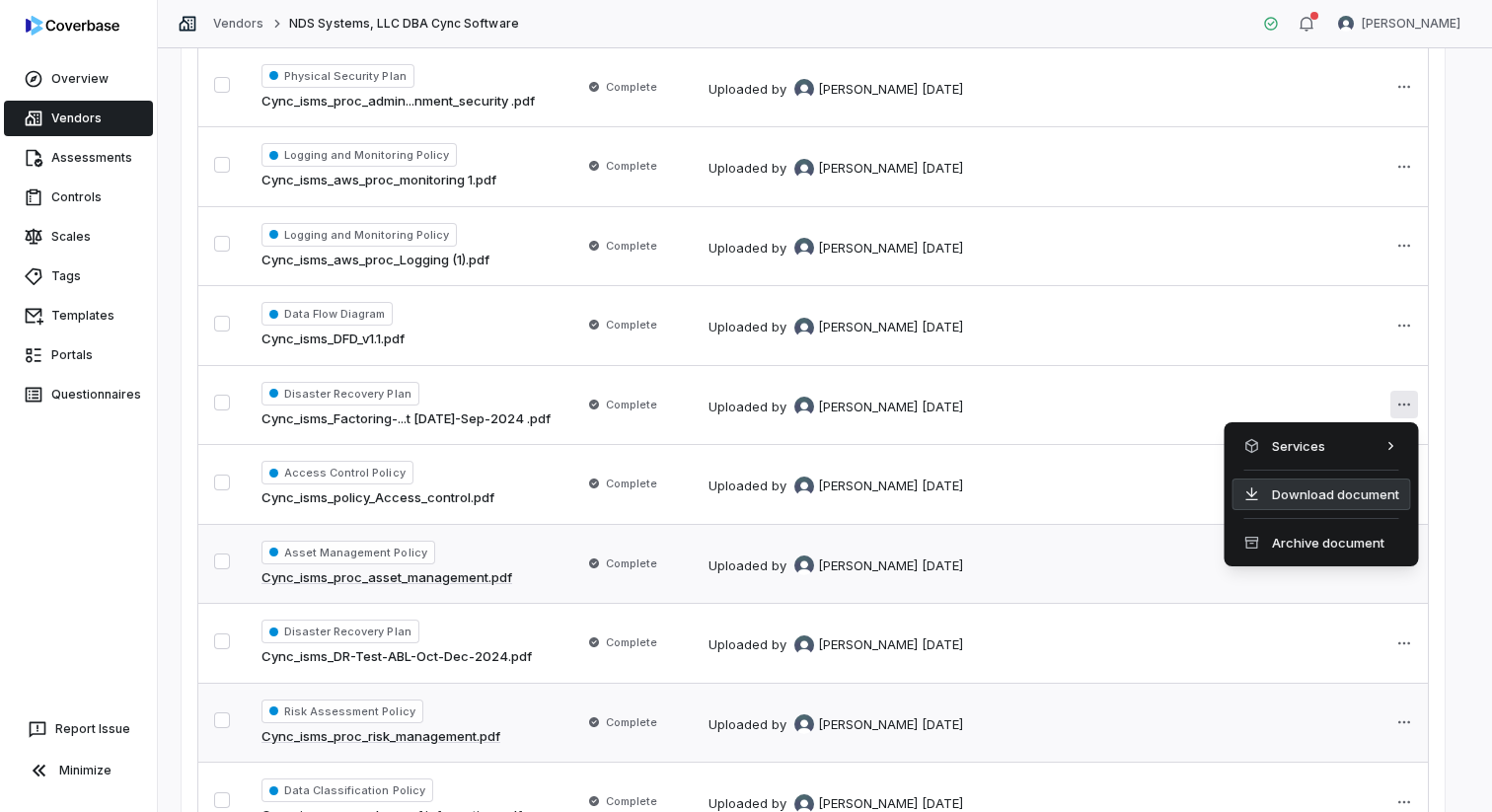 click on "Download document" at bounding box center [1321, 494] 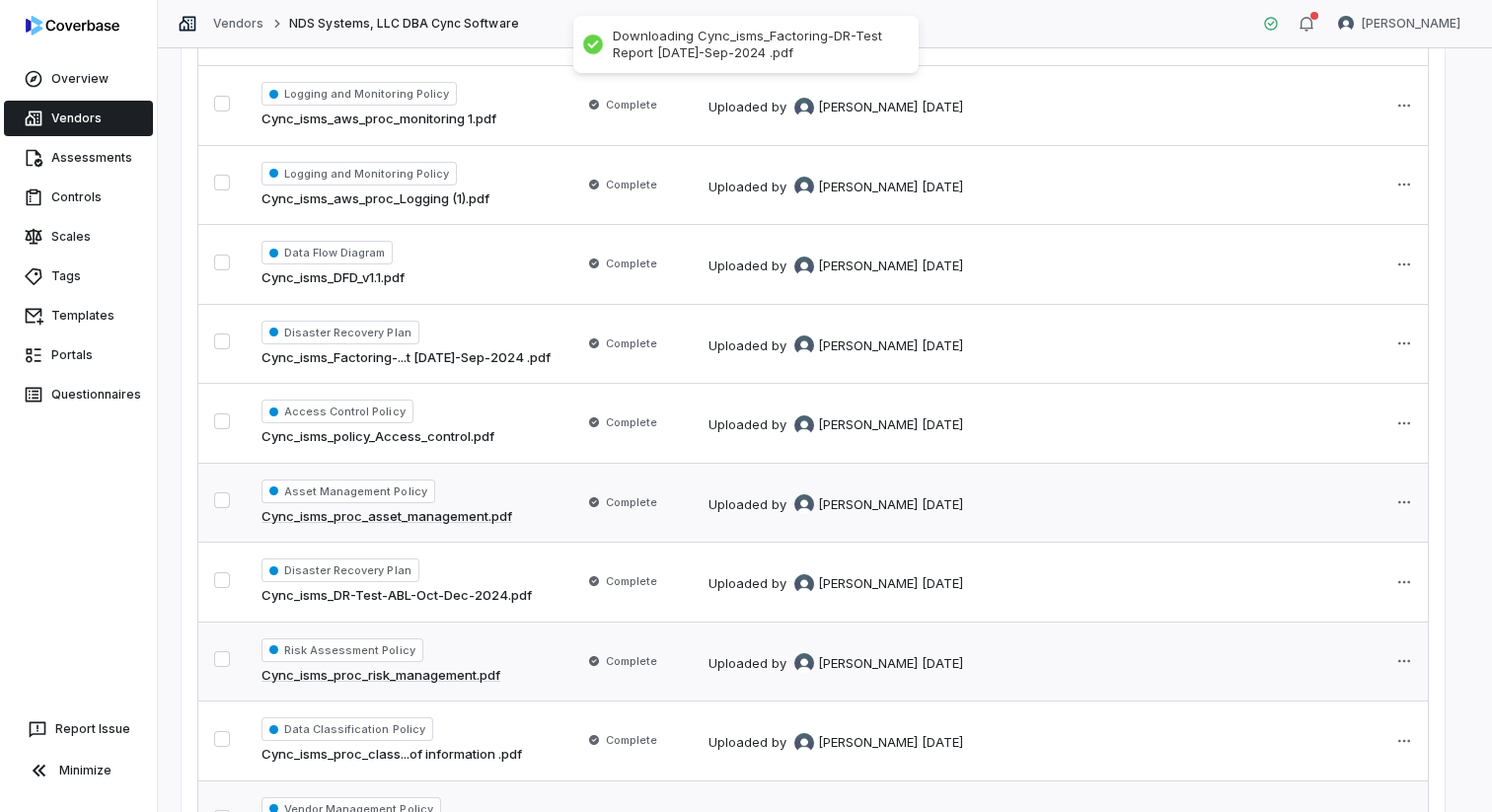 scroll, scrollTop: 977, scrollLeft: 0, axis: vertical 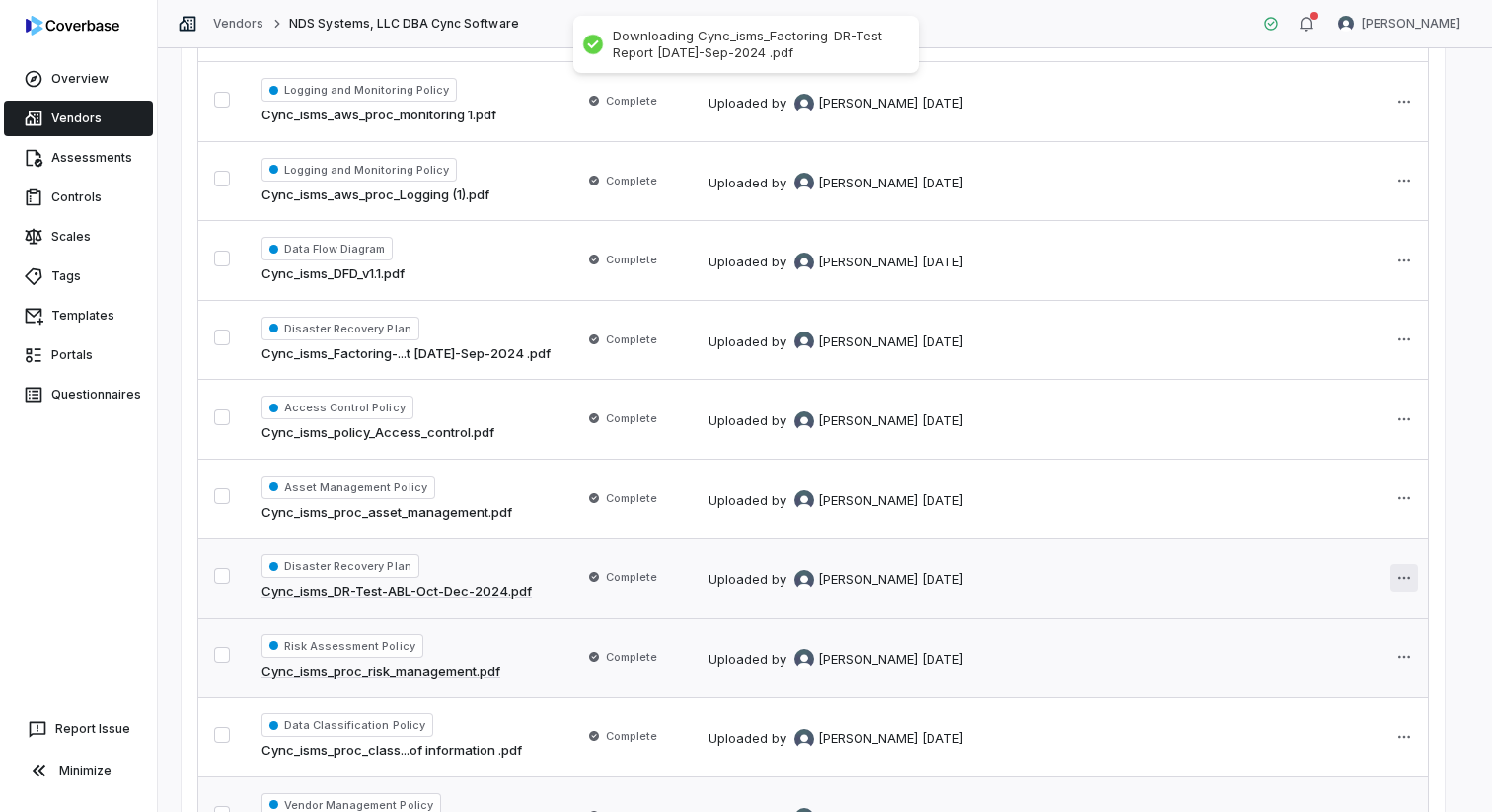 click on "Overview Vendors Assessments Controls Scales Tags Templates Portals Questionnaires Report Issue Minimize Vendors NDS Systems, LLC DBA Cync Software Gerald Pe NDS Systems, LLC DBA Cync Software Onboarding More Overview Overview Documents Documents Assessments Assessments Fact Sheet Fact Sheet Portals Portals Emails Emails Activity Activity Notes Notes Upload vendor documents Click or drag files to upload Filter Group by  Sort by  33 documents Document Name Status Details Disaster Recovery Plan cync_isms_Auth-DR-Te...ort Apr-Jun2024.pdf Complete Uploaded by Gerald Pe 5 days ago Business Continuity Policy Cyn_isms_ Business_ Continuity_ Plan .pdf Complete Uploaded by Gerald Pe 5 days ago Incident Response Plan cync_isms_proc_infor...dent_management.pdf Complete Uploaded by Gerald Pe 5 days ago Vulnerability Management Policy cync_isms_proc_Manag...vulnerabilities.pdf Complete Uploaded by Gerald Pe 5 days ago Risk Assessment Policy Cync_isms_proc_risk_management .pdf Complete Uploaded by Gerald Pe" at bounding box center (746, 406) 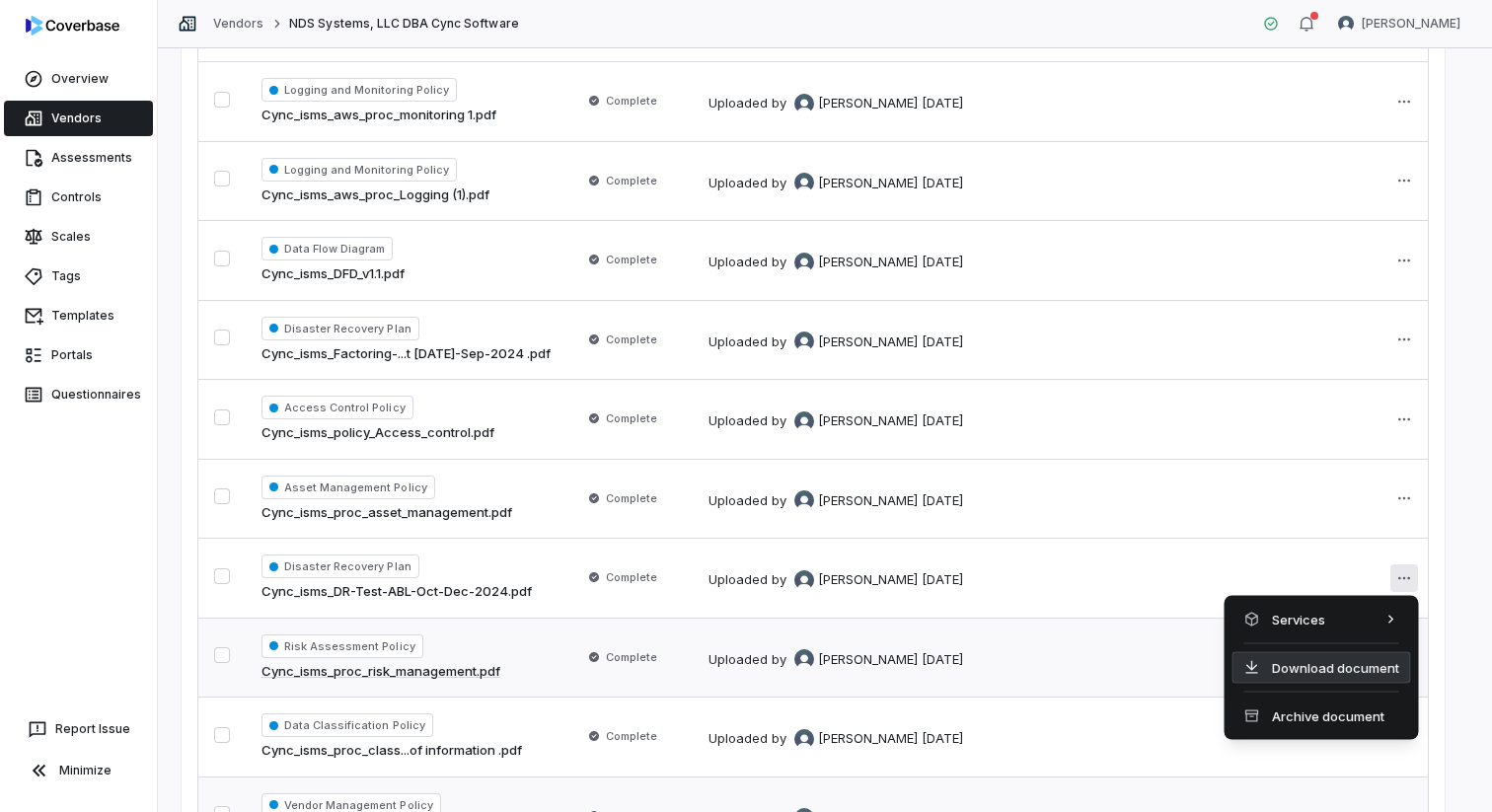 click on "Download document" at bounding box center [1321, 668] 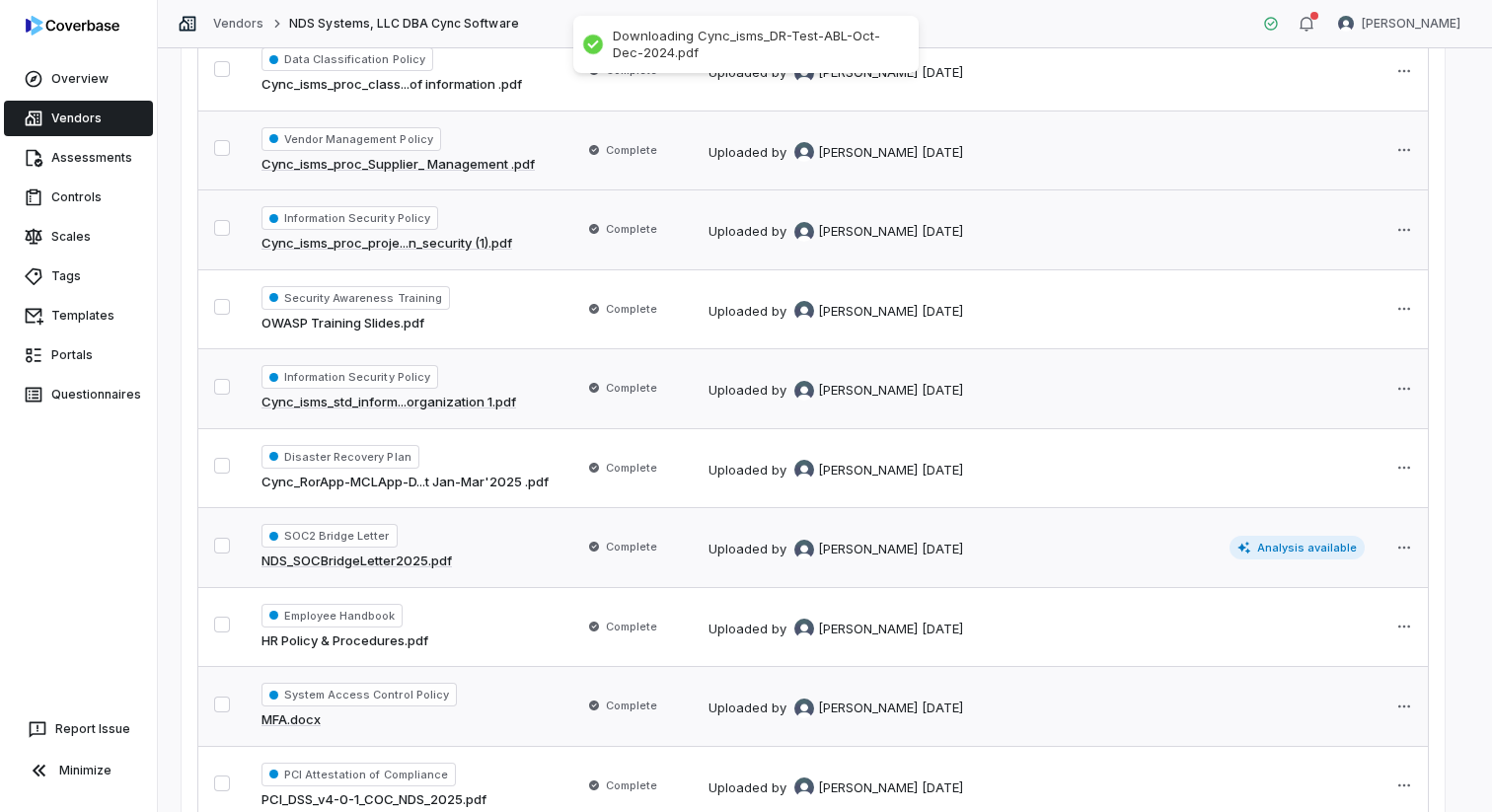 scroll, scrollTop: 1648, scrollLeft: 0, axis: vertical 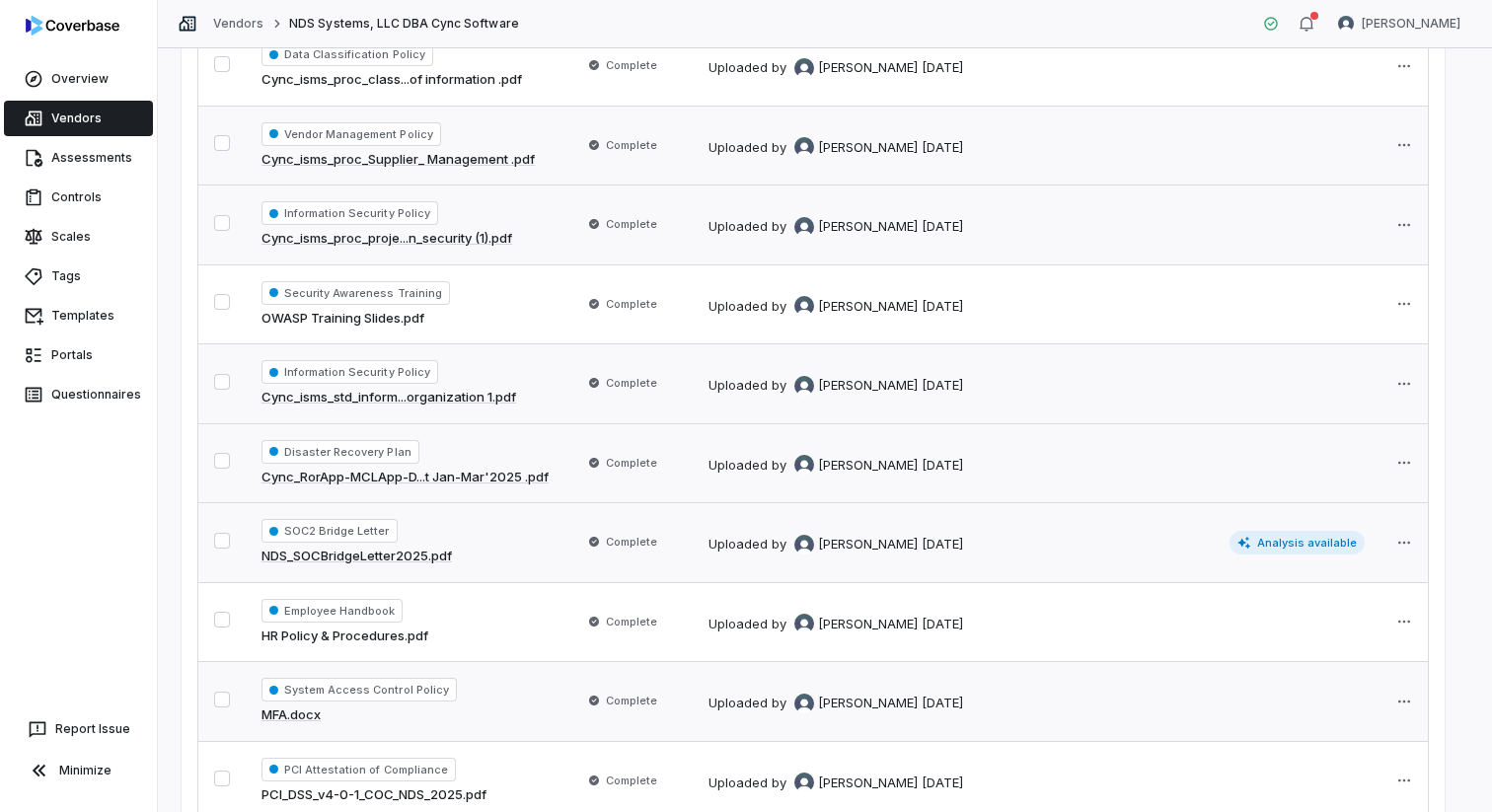 click on "Cync_RorApp-MCLApp-D...t Jan-Mar'2025 .pdf" at bounding box center [405, 478] 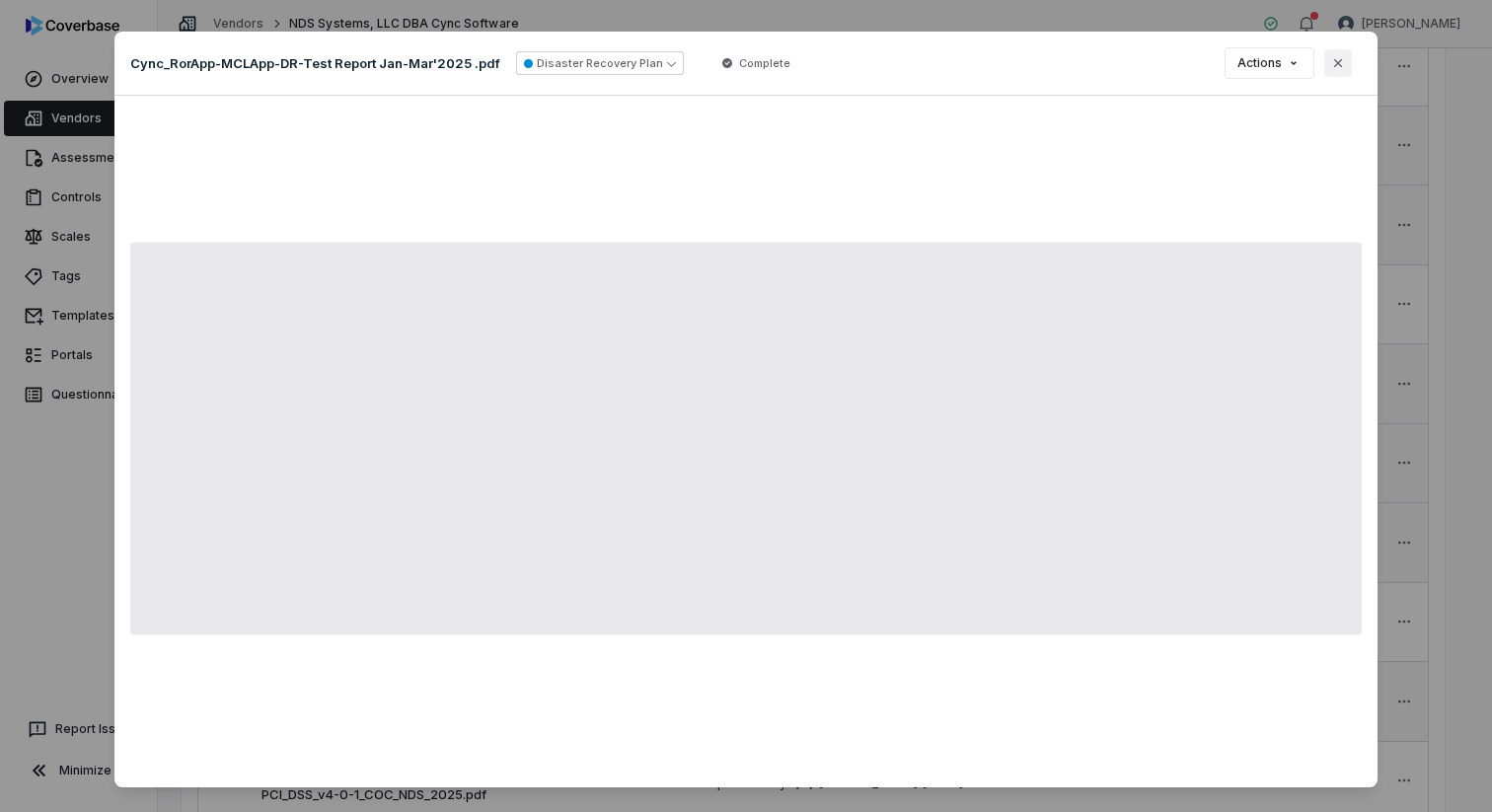click 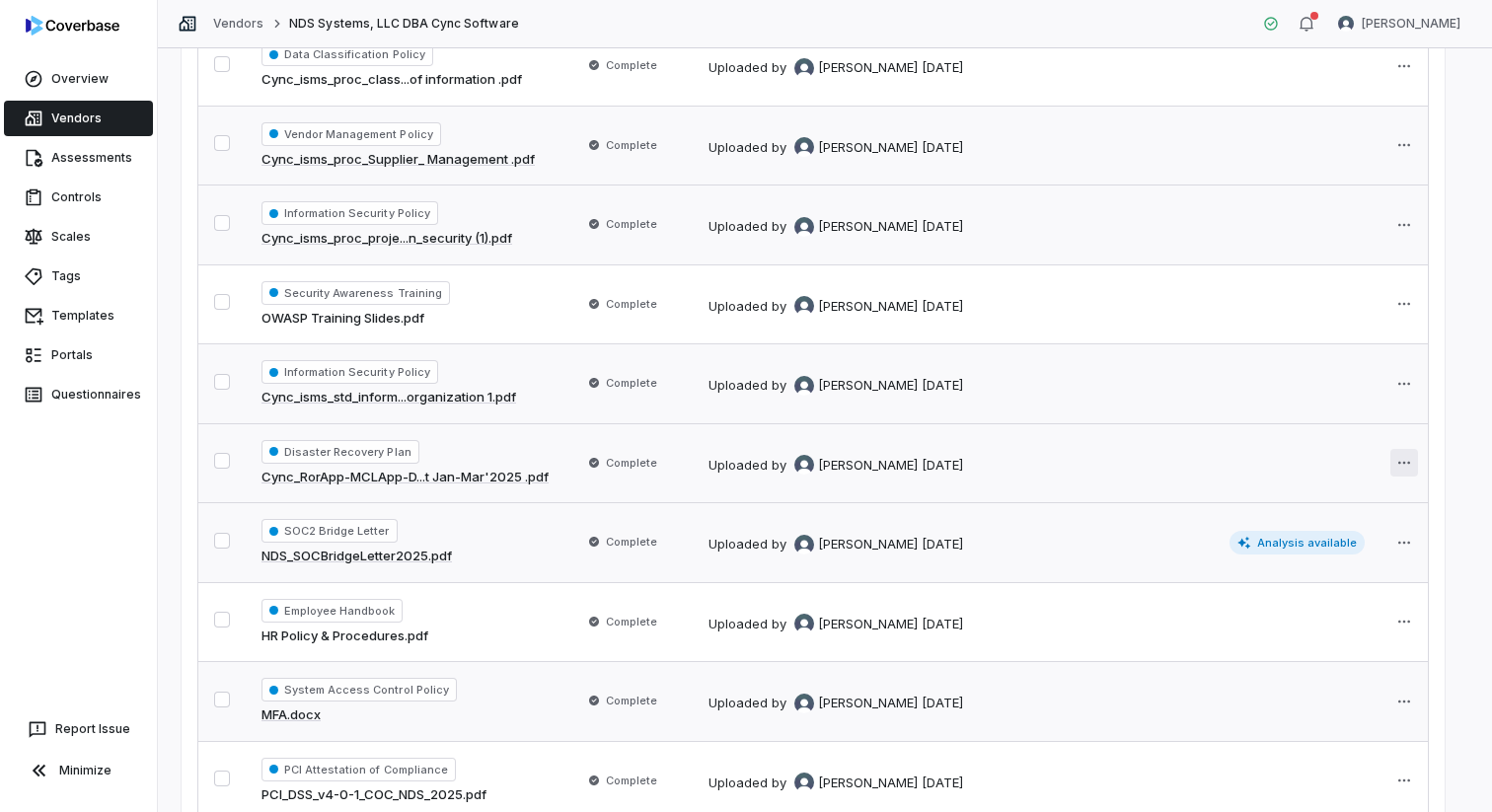 click on "Overview Vendors Assessments Controls Scales Tags Templates Portals Questionnaires Report Issue Minimize Vendors NDS Systems, LLC DBA Cync Software Gerald Pe NDS Systems, LLC DBA Cync Software Onboarding More Overview Overview Documents Documents Assessments Assessments Fact Sheet Fact Sheet Portals Portals Emails Emails Activity Activity Notes Notes Upload vendor documents Click or drag files to upload Filter Group by  Sort by  33 documents Document Name Status Details Disaster Recovery Plan cync_isms_Auth-DR-Te...ort Apr-Jun2024.pdf Complete Uploaded by Gerald Pe 5 days ago Business Continuity Policy Cyn_isms_ Business_ Continuity_ Plan .pdf Complete Uploaded by Gerald Pe 5 days ago Incident Response Plan cync_isms_proc_infor...dent_management.pdf Complete Uploaded by Gerald Pe 5 days ago Vulnerability Management Policy cync_isms_proc_Manag...vulnerabilities.pdf Complete Uploaded by Gerald Pe 5 days ago Risk Assessment Policy Cync_isms_proc_risk_management .pdf Complete Uploaded by Gerald Pe" at bounding box center [746, 406] 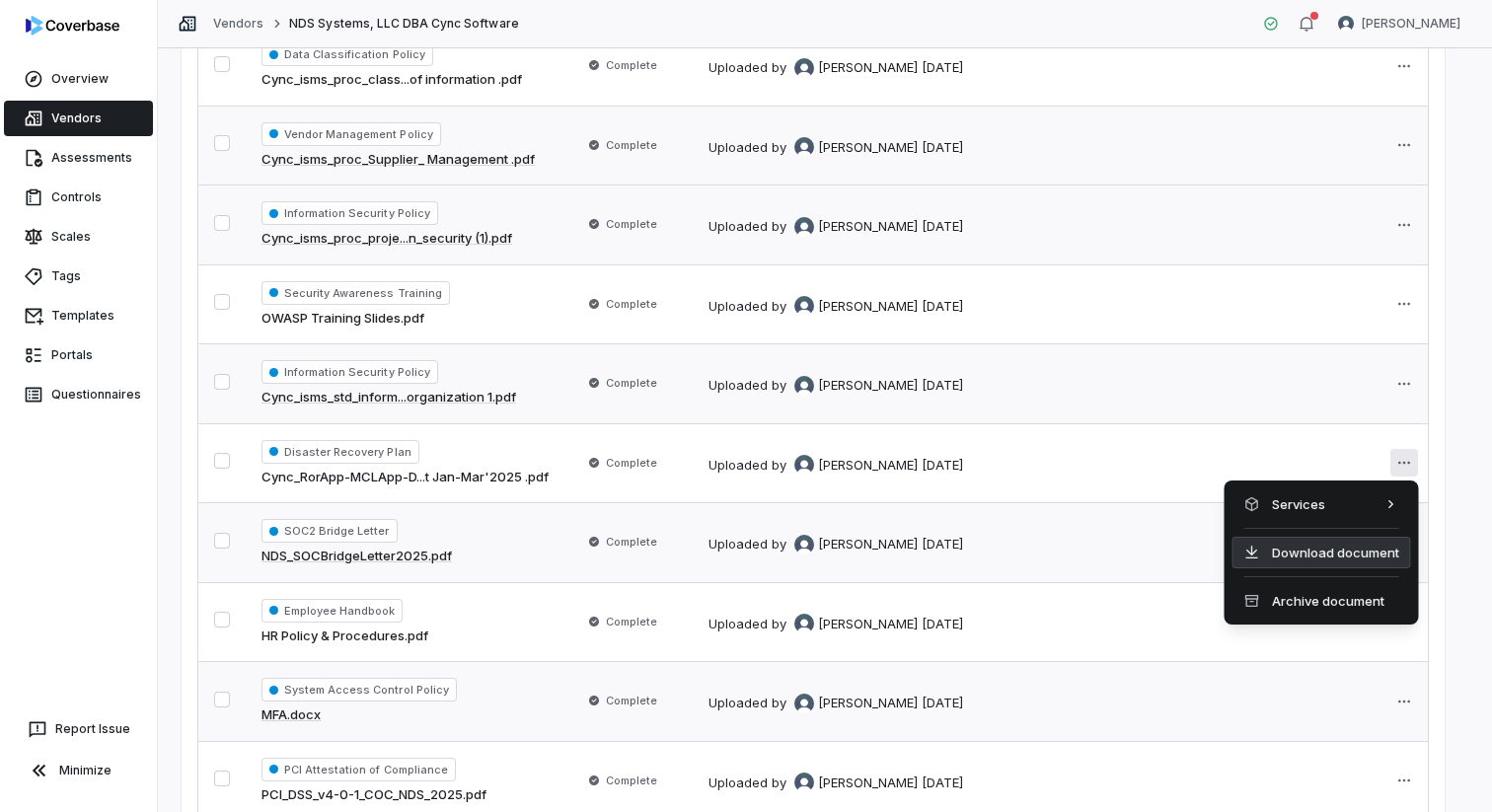 click on "Download document" at bounding box center (1321, 553) 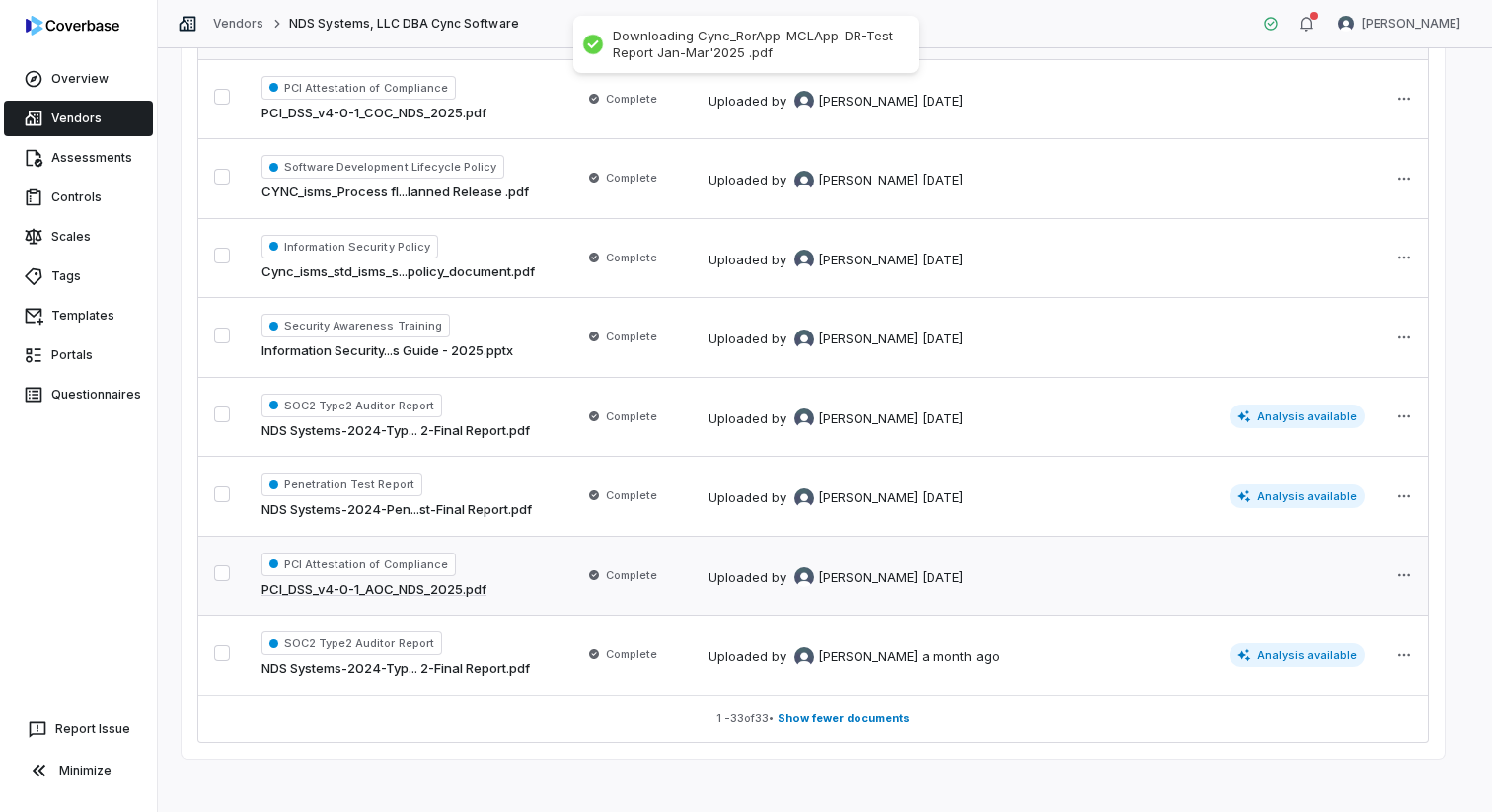 scroll, scrollTop: 2338, scrollLeft: 0, axis: vertical 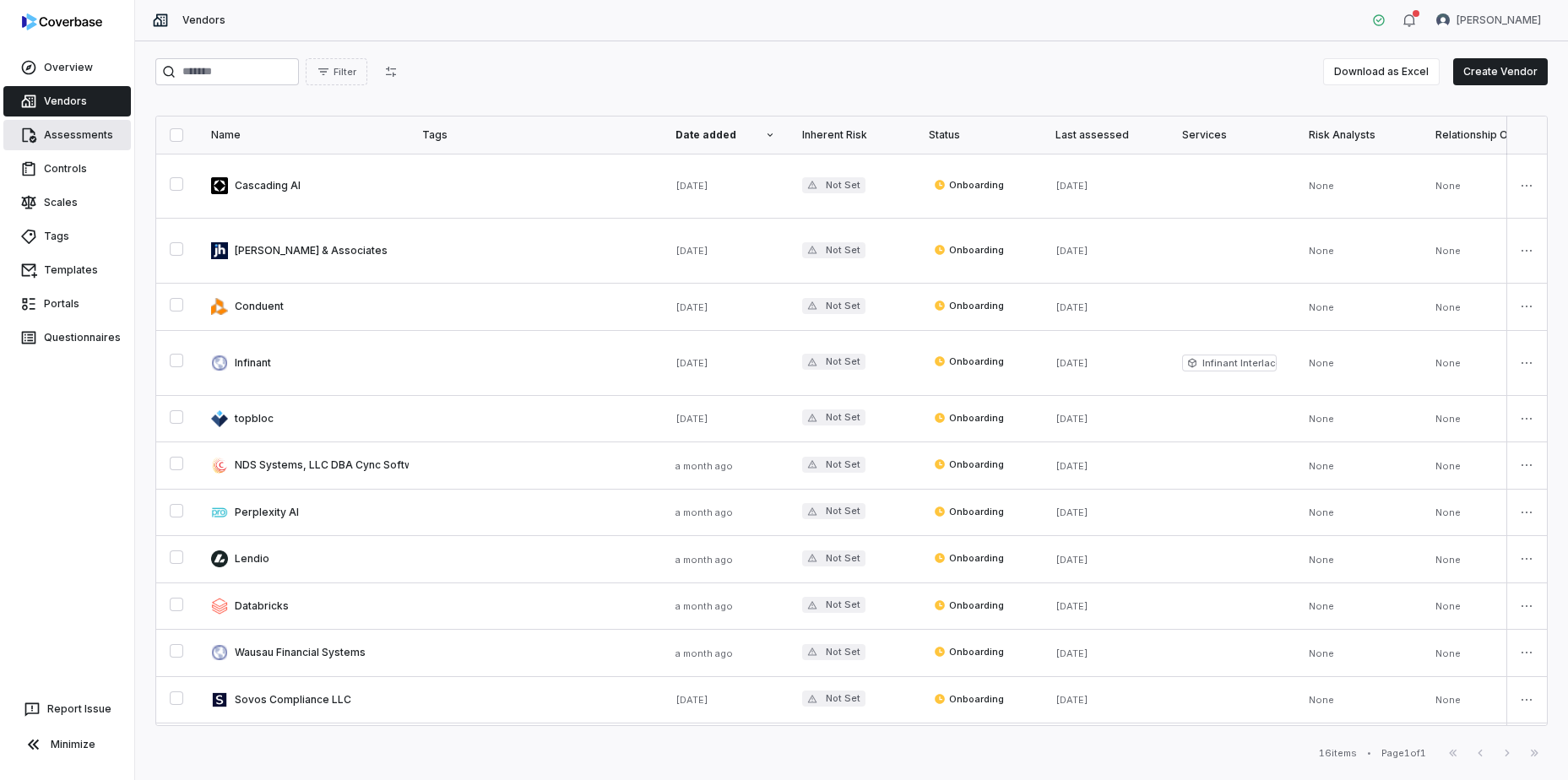 click on "Assessments" at bounding box center [67, 135] 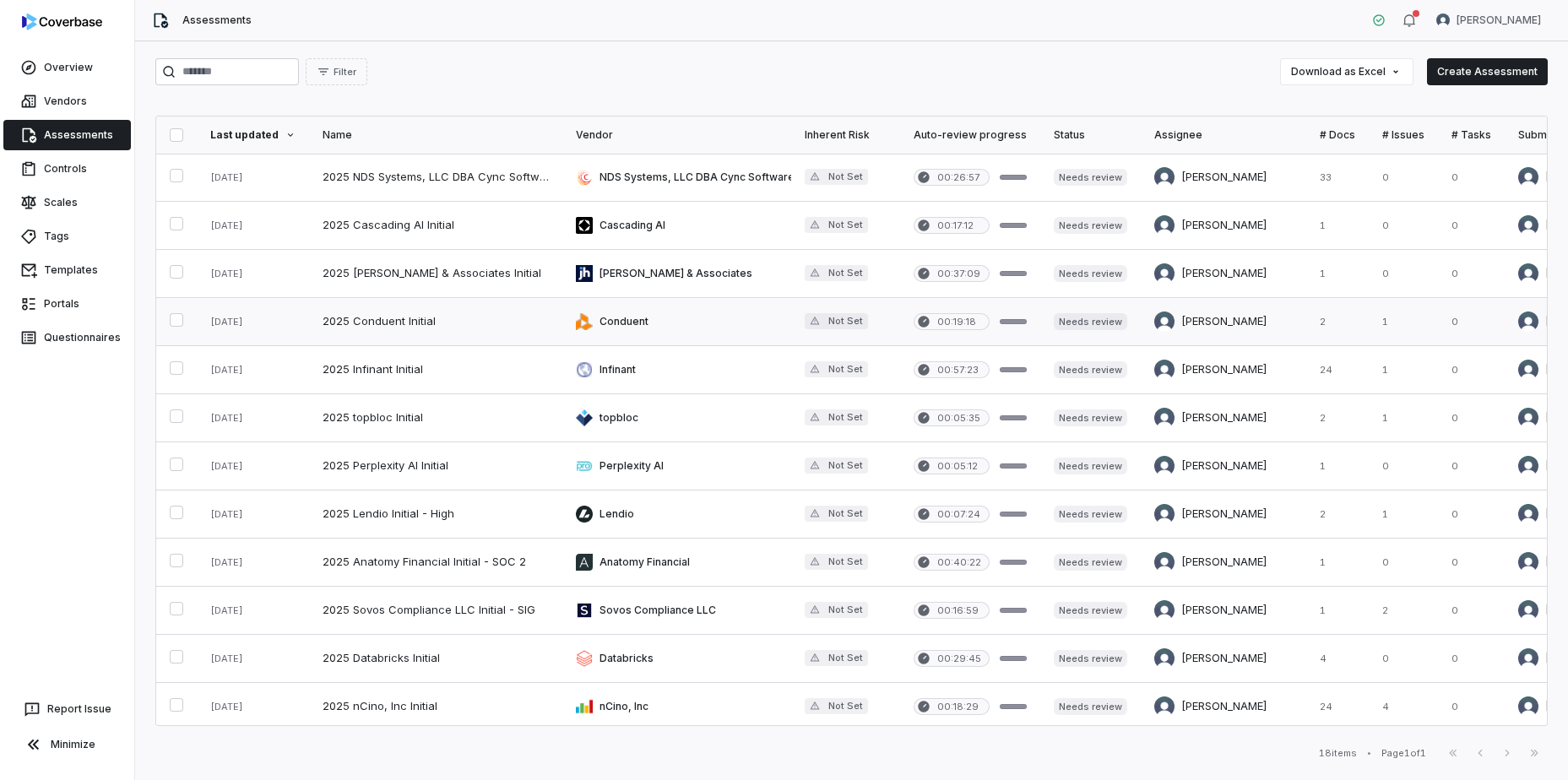 click at bounding box center [436, 322] 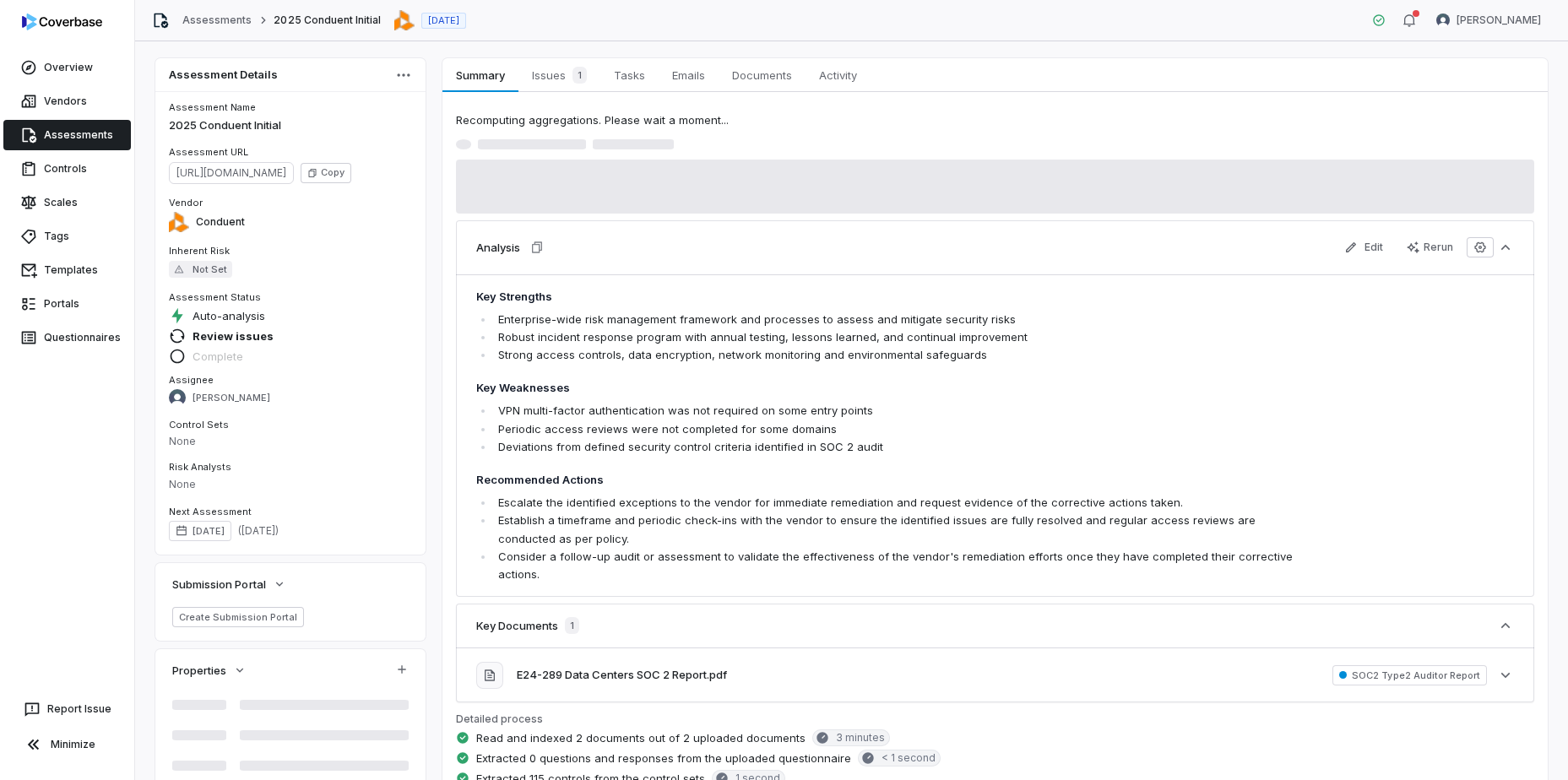 click on "Assessments" at bounding box center (67, 135) 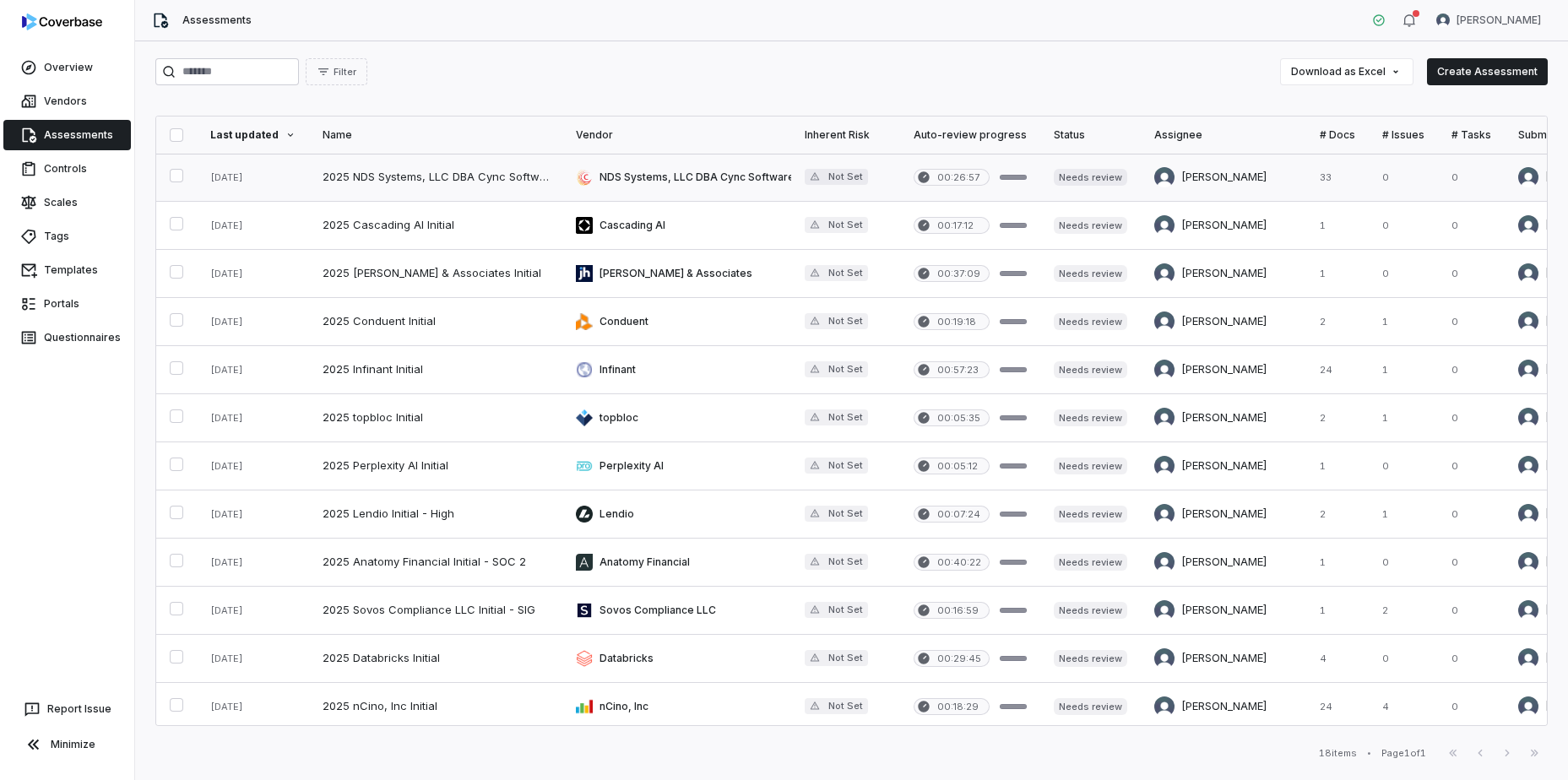 click at bounding box center (676, 177) 